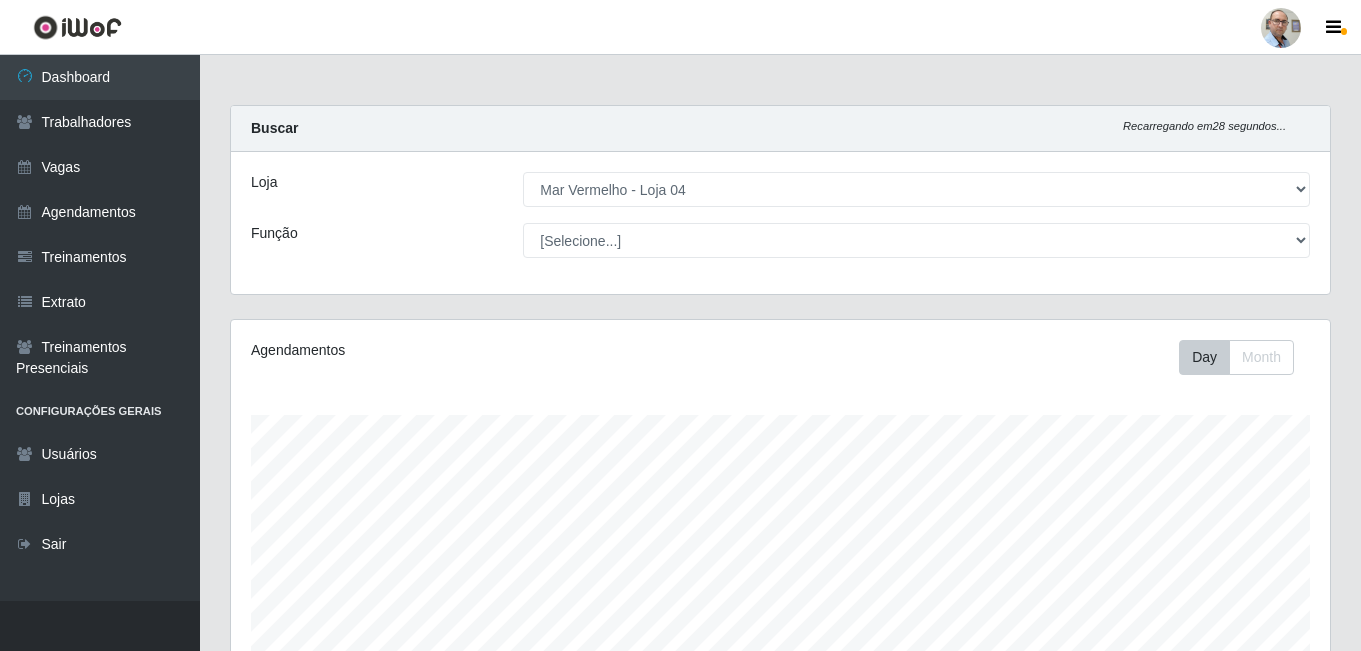 select on "251" 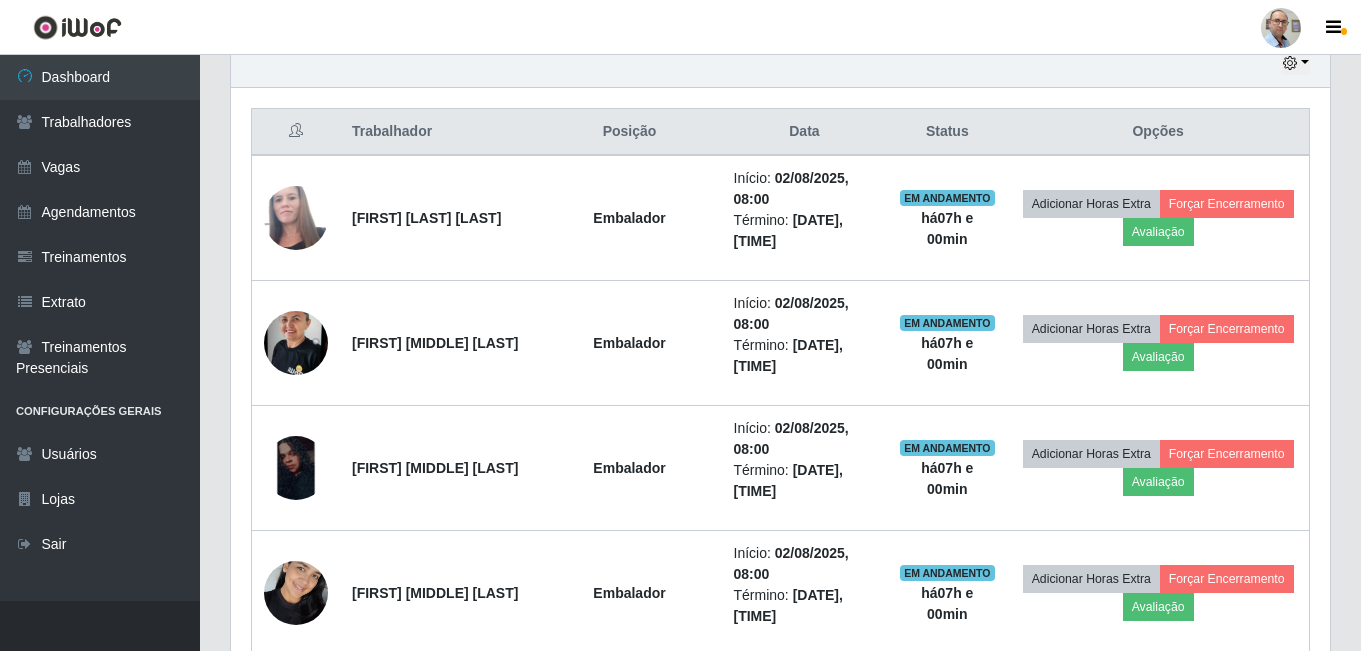 scroll, scrollTop: 999585, scrollLeft: 998901, axis: both 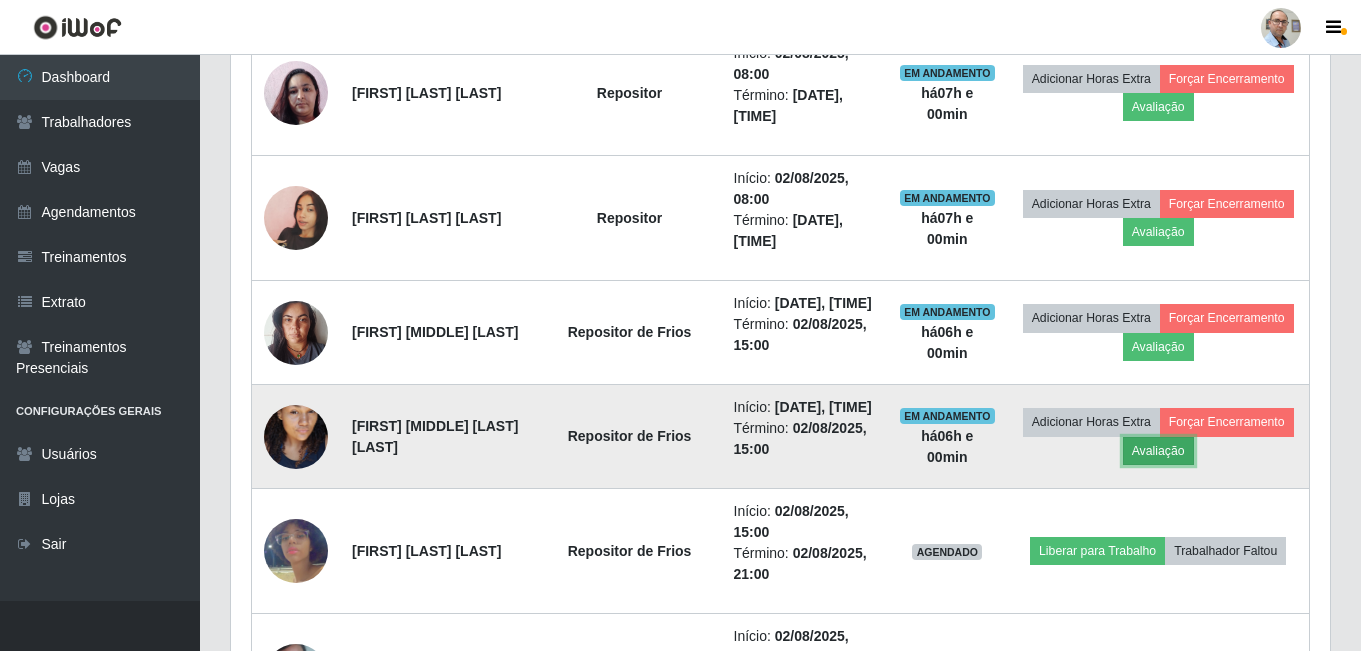 click on "Avaliação" at bounding box center [1158, 451] 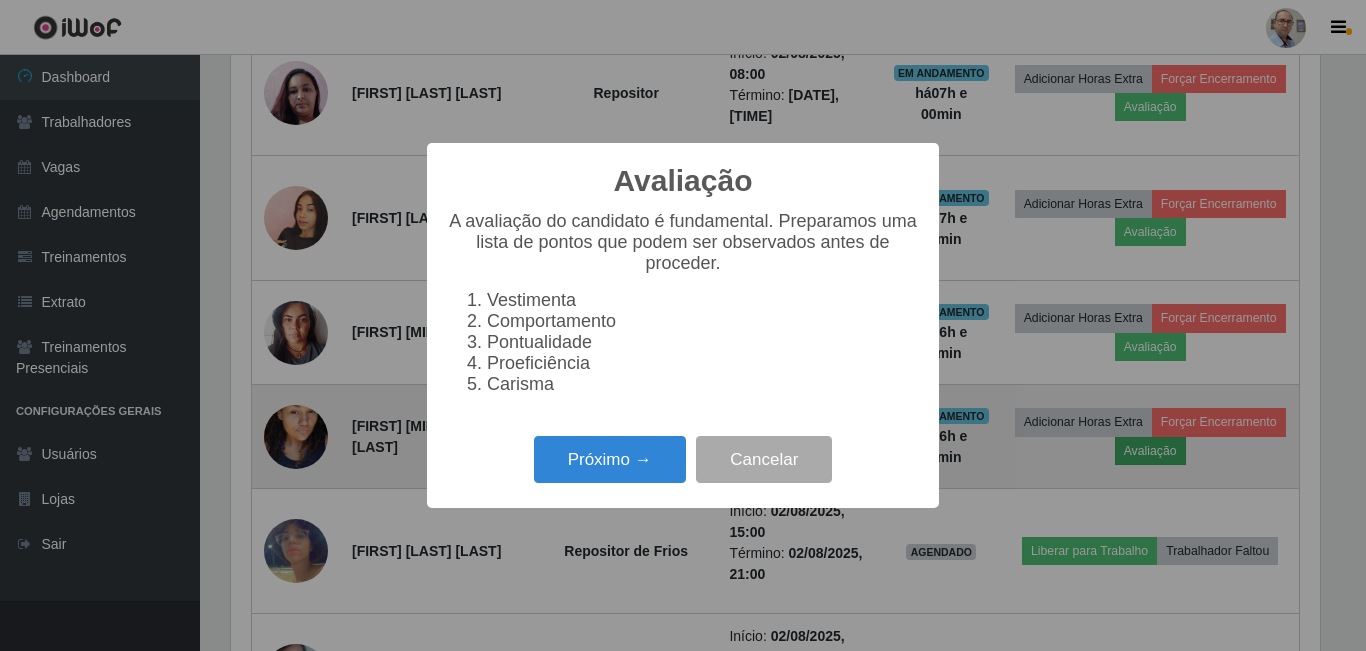 scroll, scrollTop: 999585, scrollLeft: 998911, axis: both 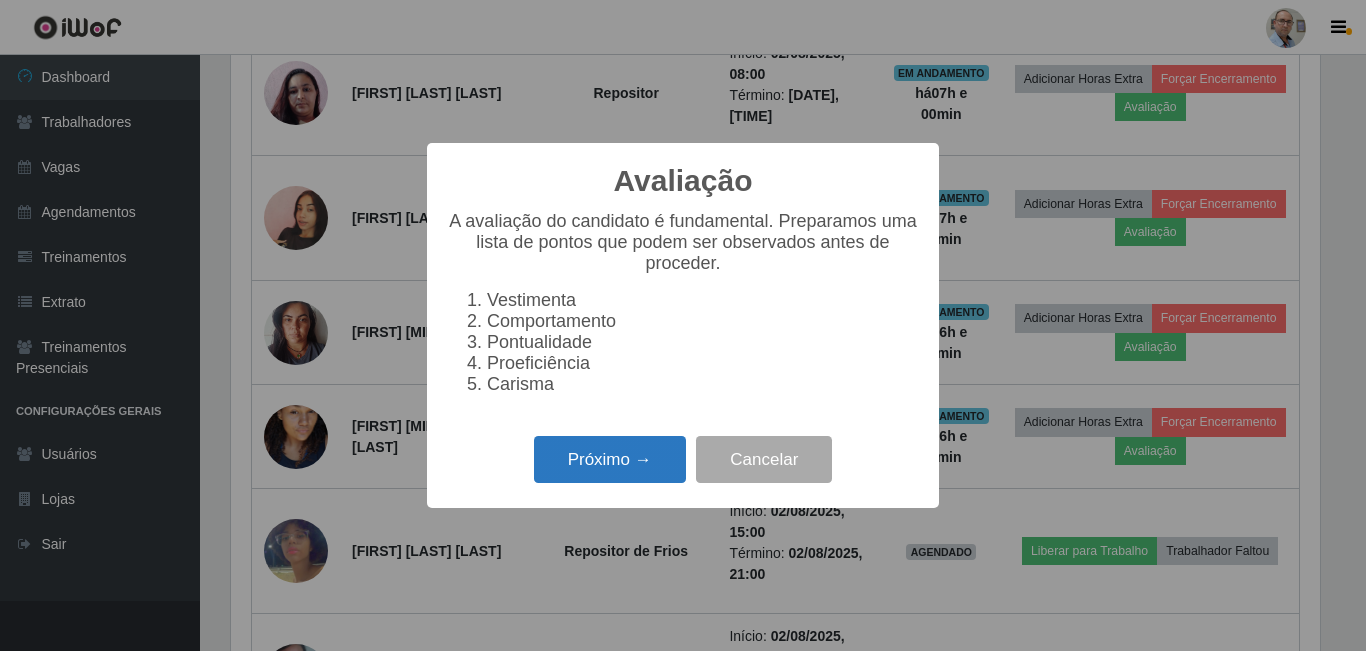 click on "Próximo →" at bounding box center [610, 459] 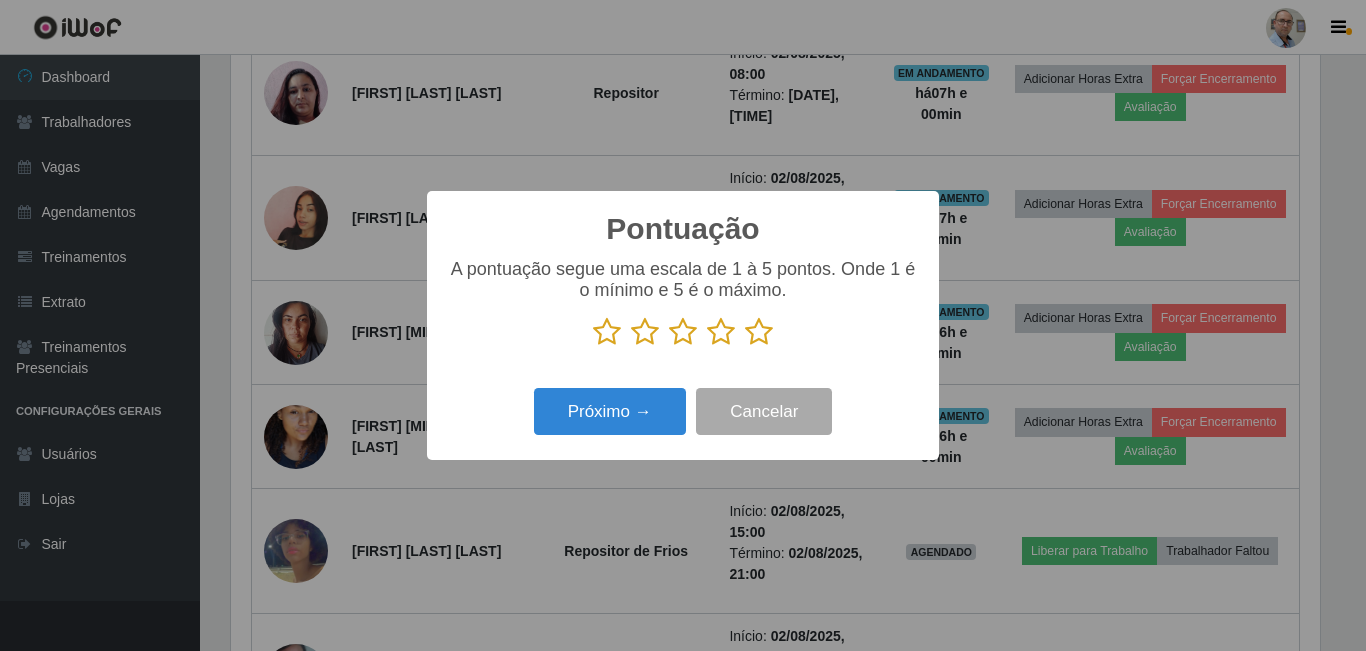 scroll, scrollTop: 999585, scrollLeft: 998911, axis: both 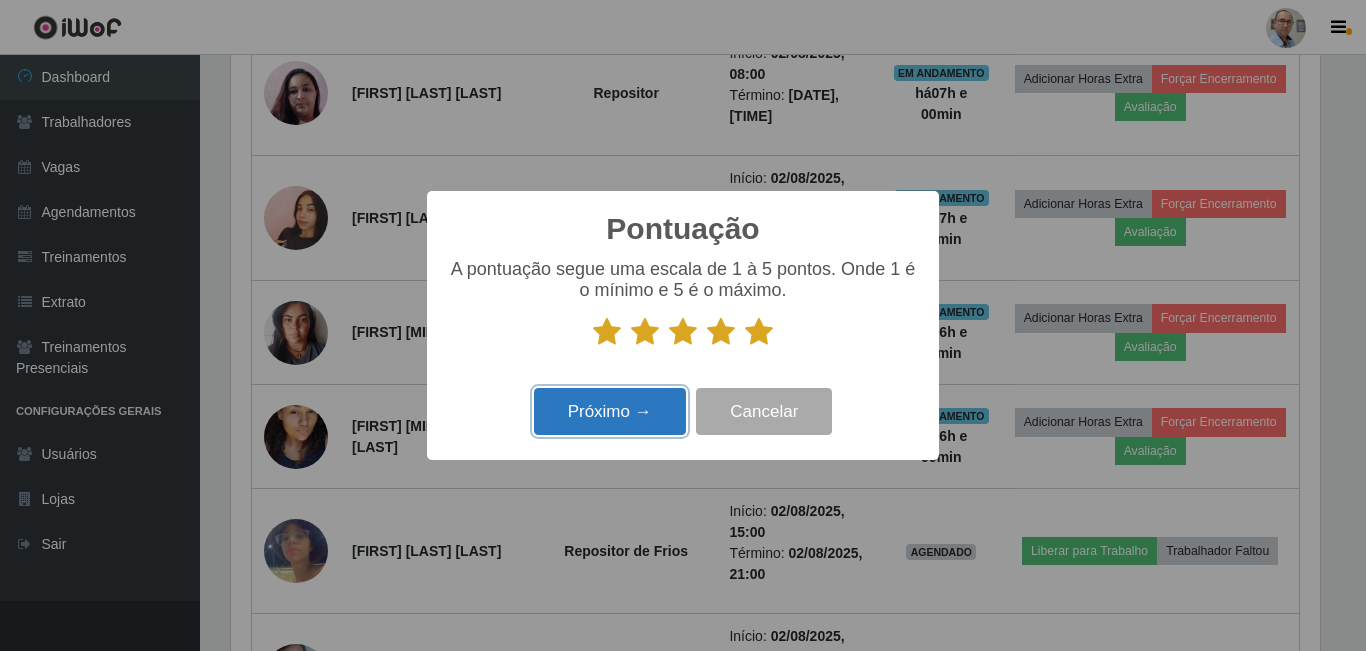click on "Próximo →" at bounding box center [610, 411] 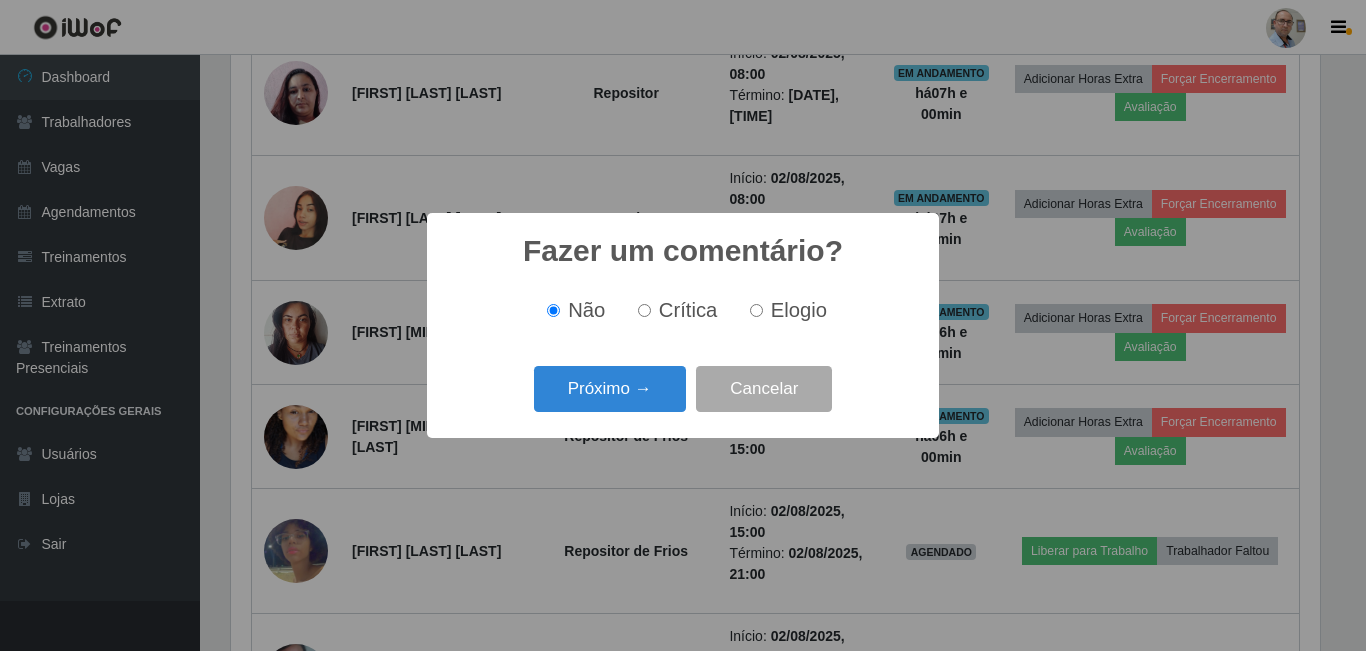 scroll, scrollTop: 999585, scrollLeft: 998911, axis: both 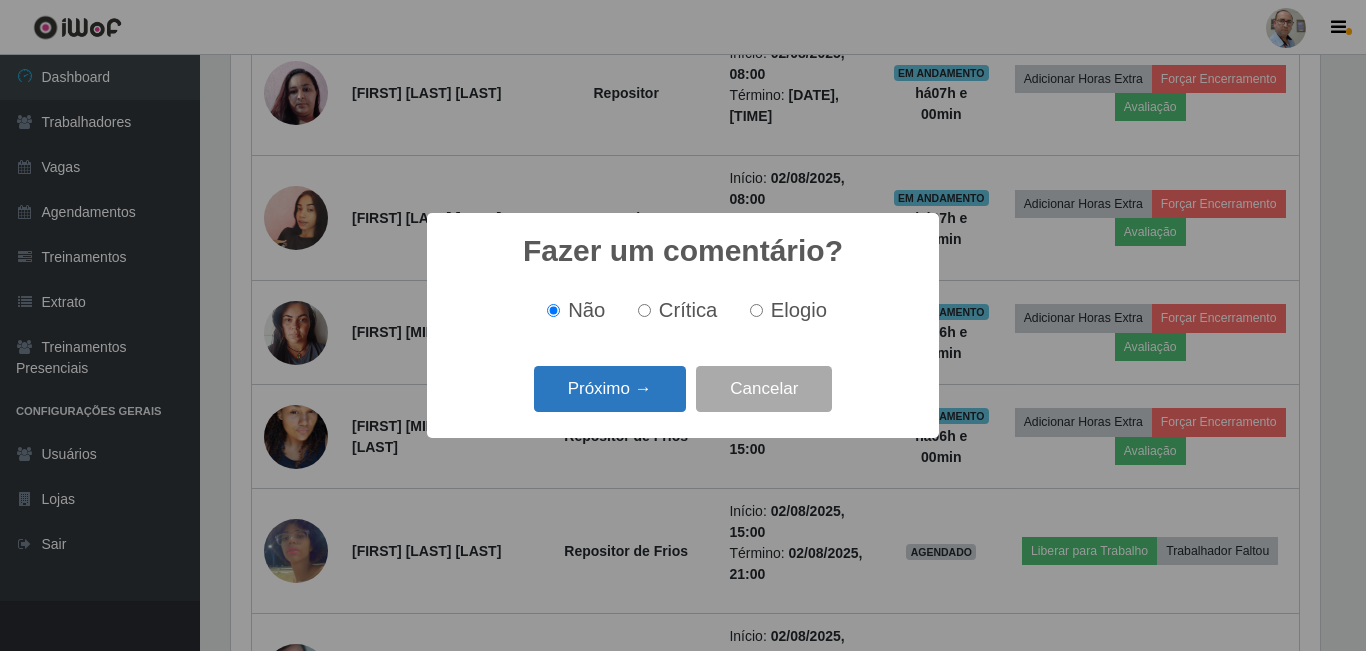 click on "Próximo →" at bounding box center (610, 389) 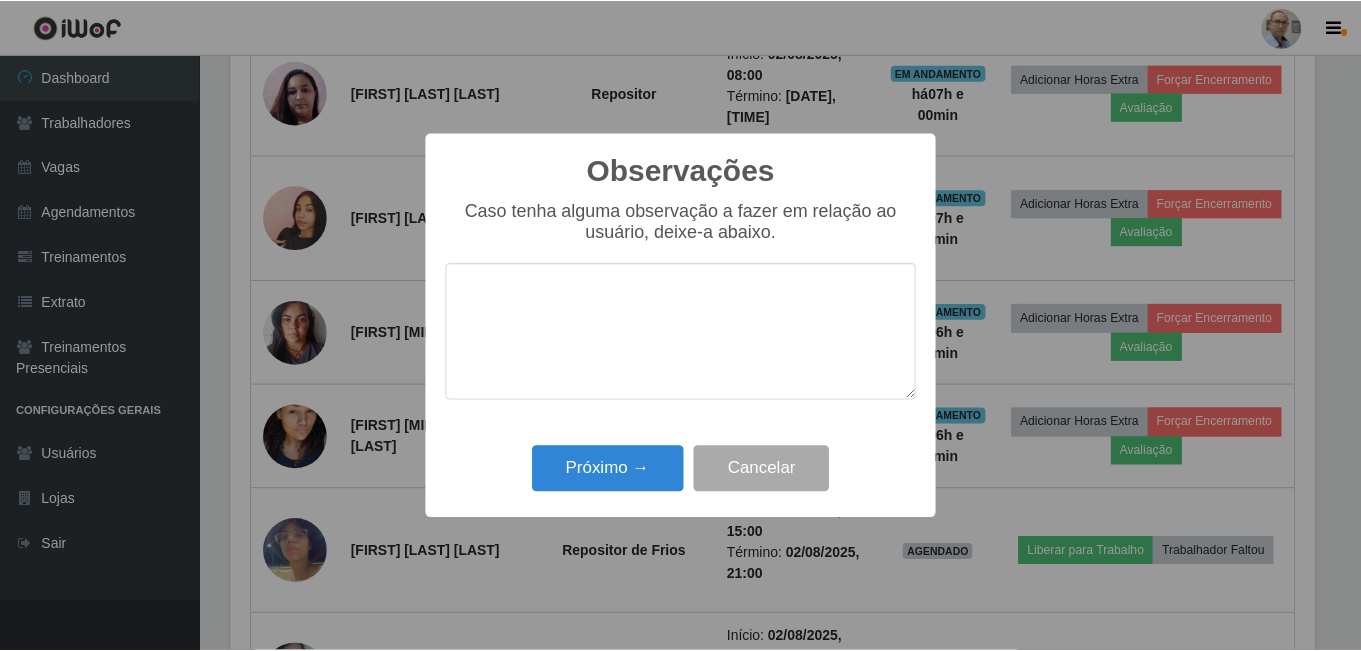 scroll, scrollTop: 999585, scrollLeft: 998911, axis: both 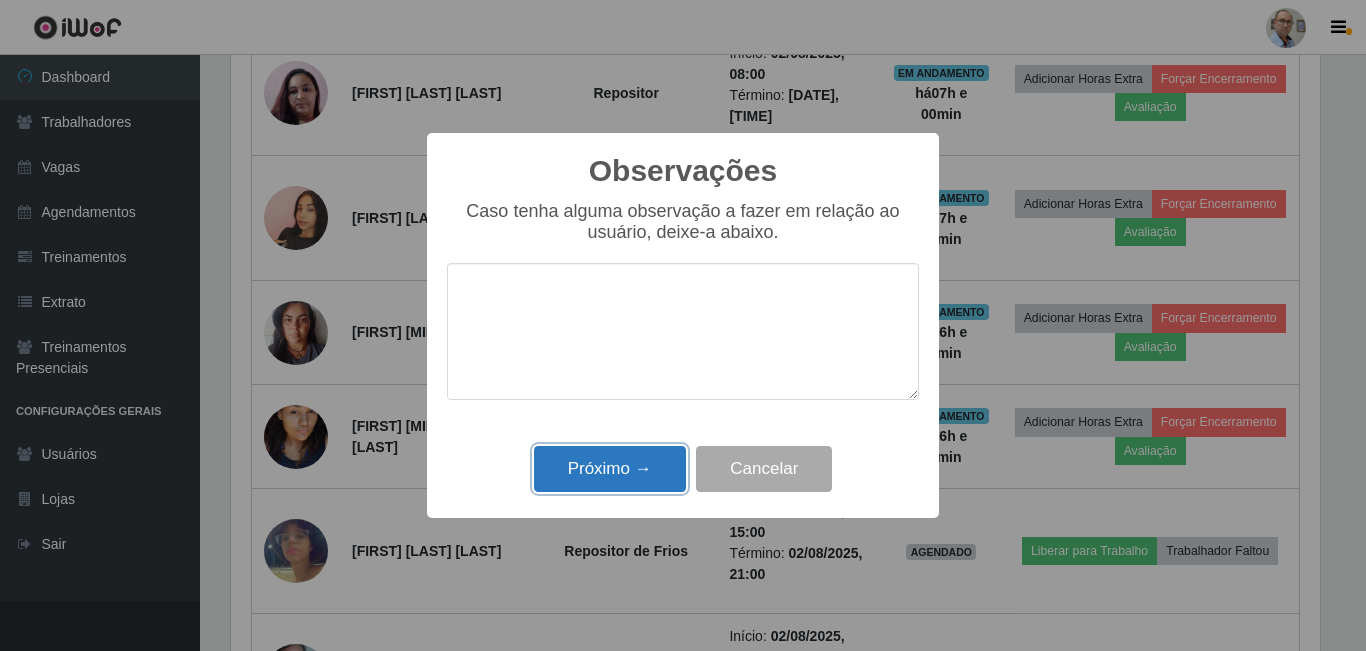 click on "Próximo →" at bounding box center [610, 469] 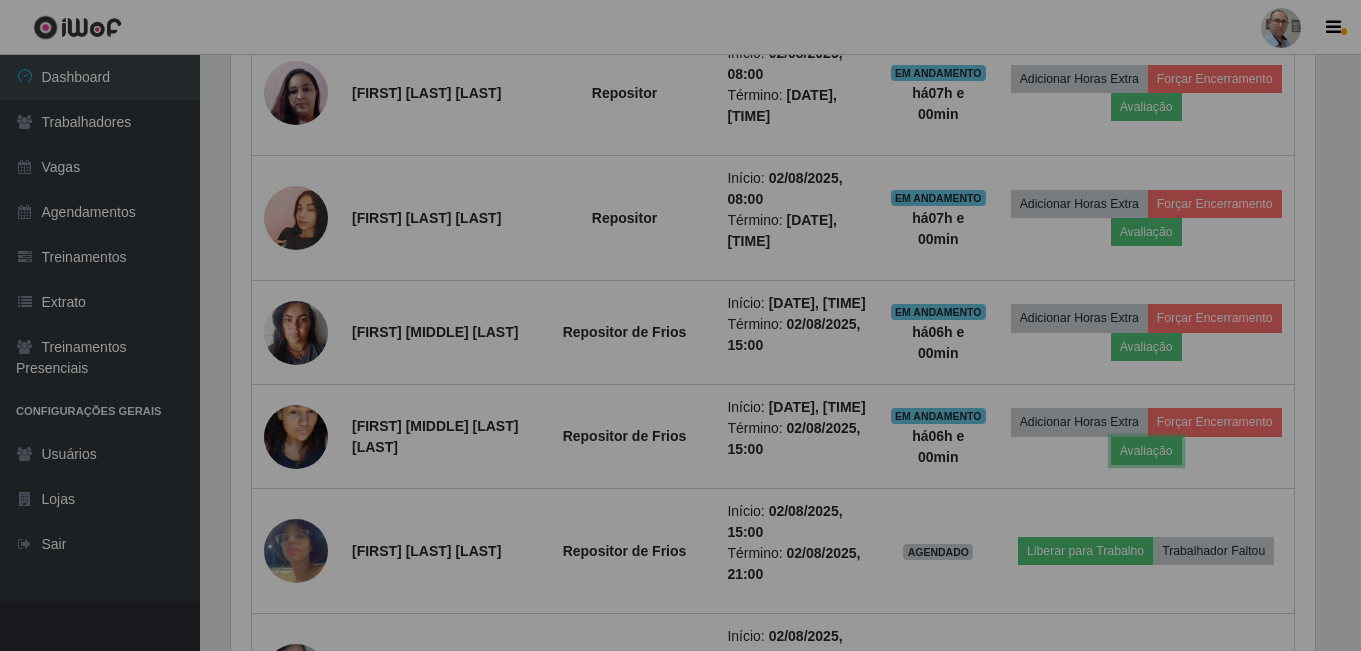 scroll, scrollTop: 999585, scrollLeft: 998901, axis: both 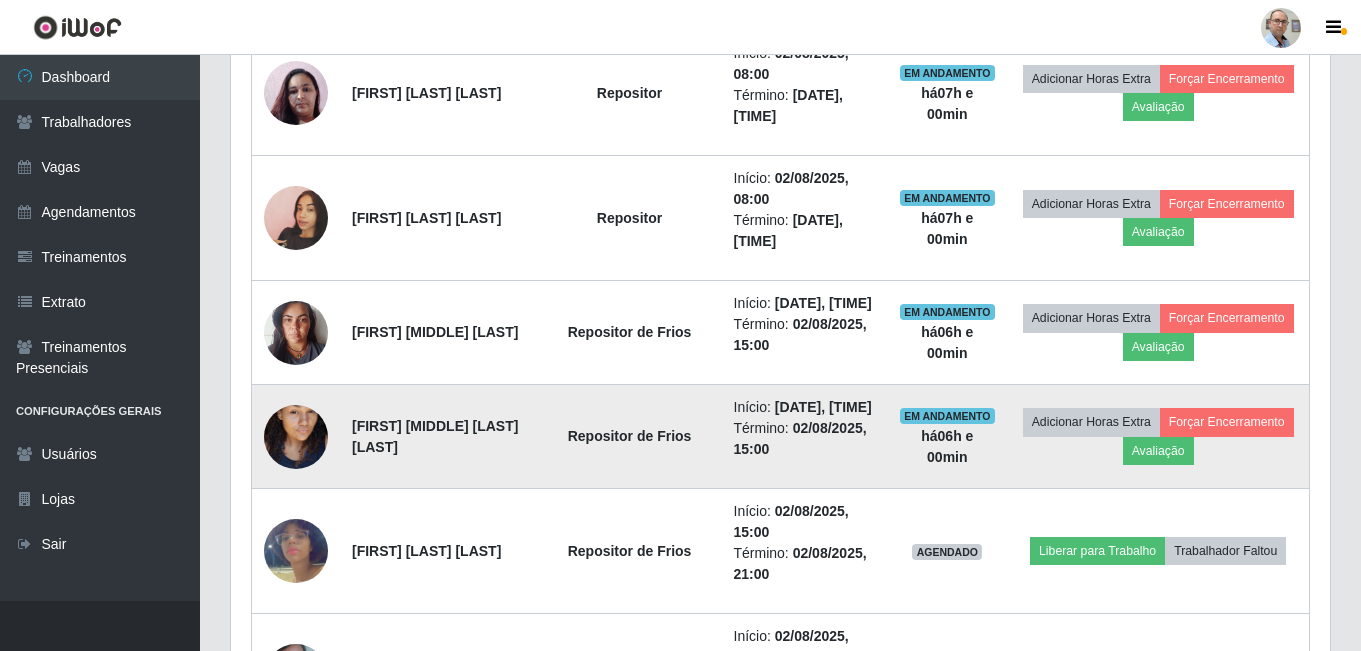 click on "Adicionar Horas Extra Forçar Encerramento Avaliação" at bounding box center (1158, 437) 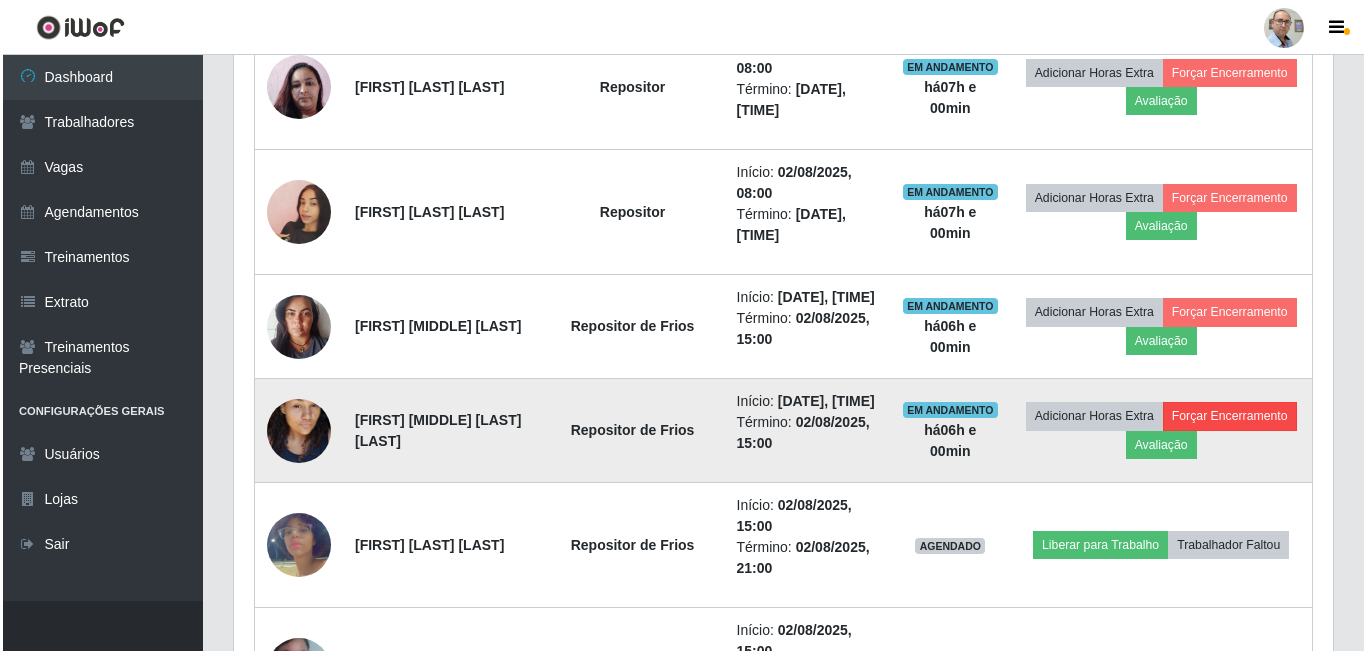 scroll, scrollTop: 2221, scrollLeft: 0, axis: vertical 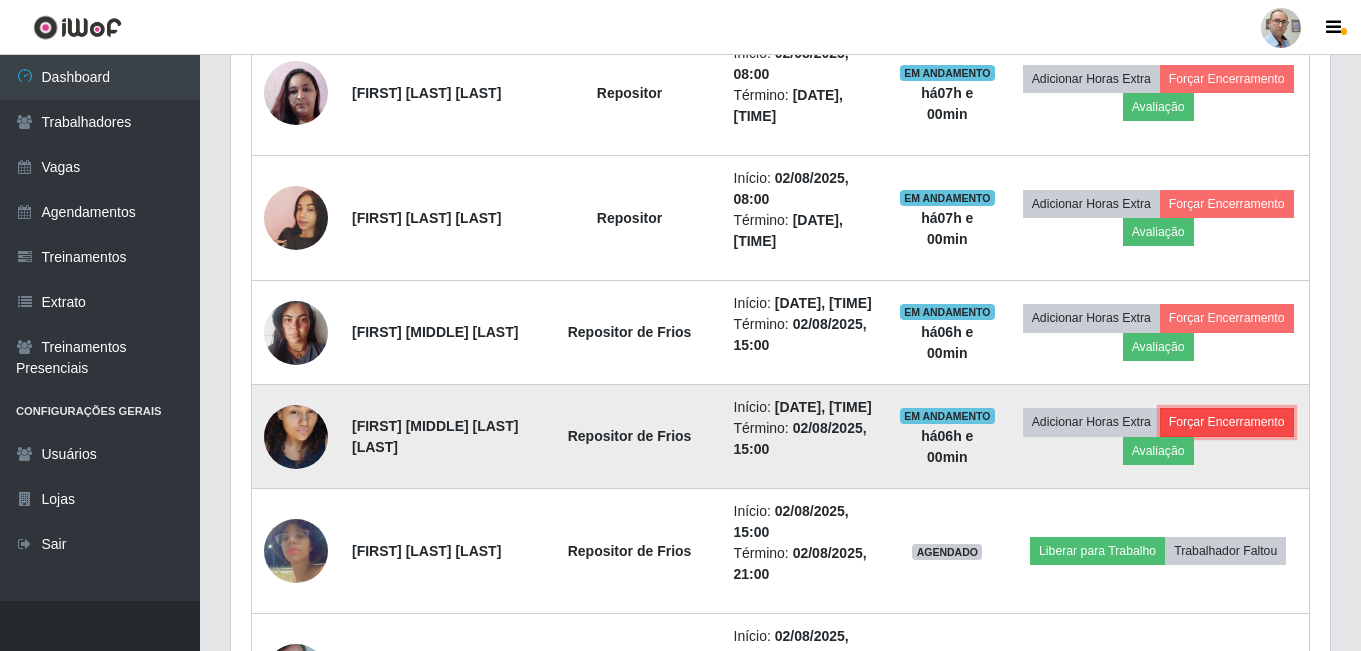 click on "Forçar Encerramento" at bounding box center (1227, 422) 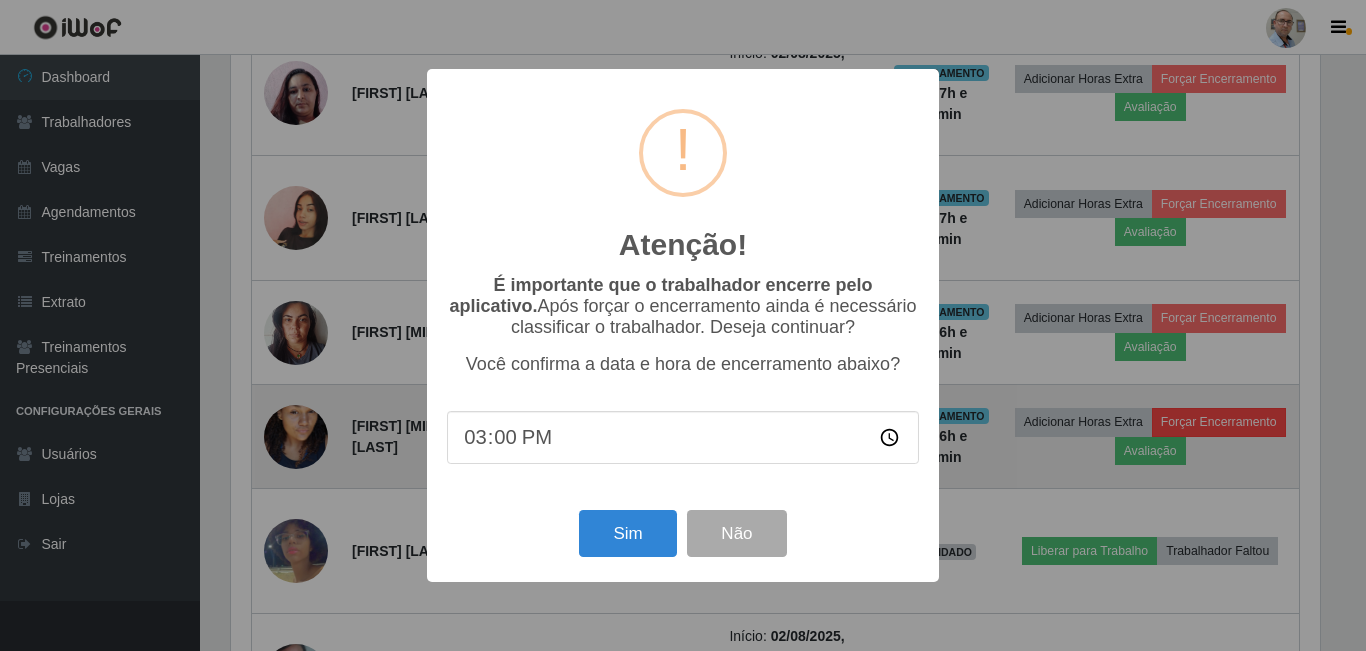 scroll, scrollTop: 999585, scrollLeft: 998911, axis: both 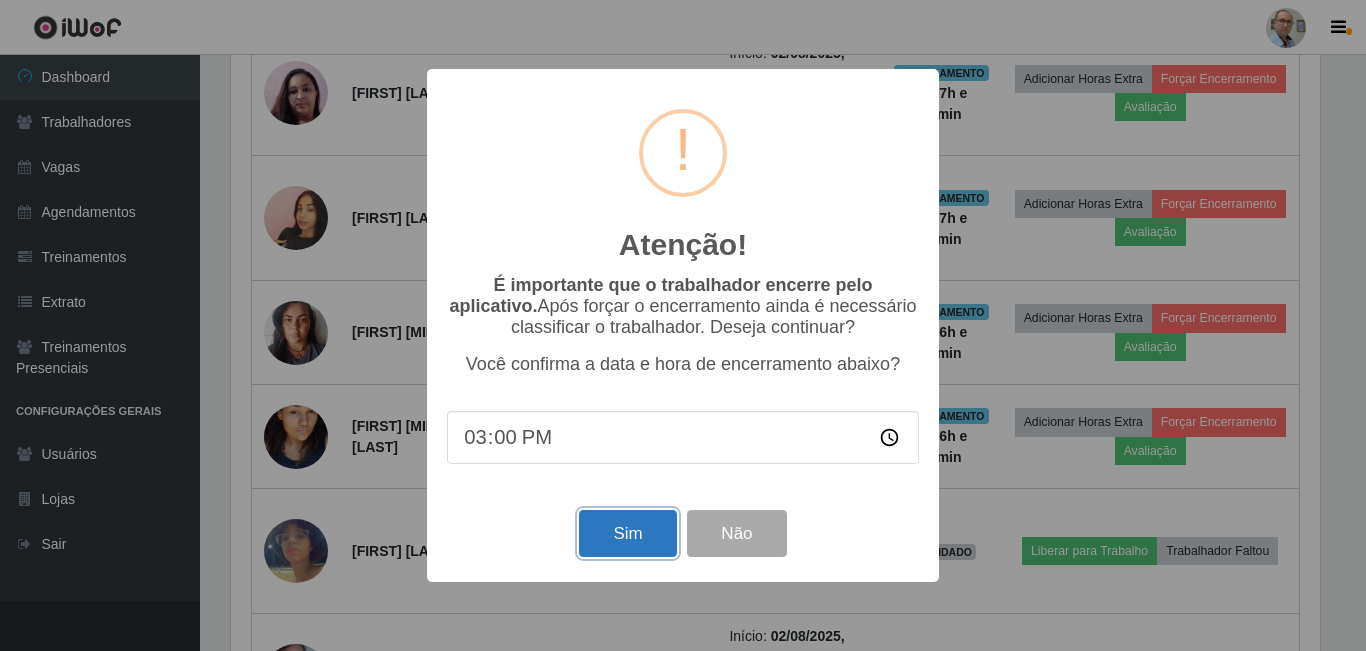 click on "Sim" at bounding box center [627, 533] 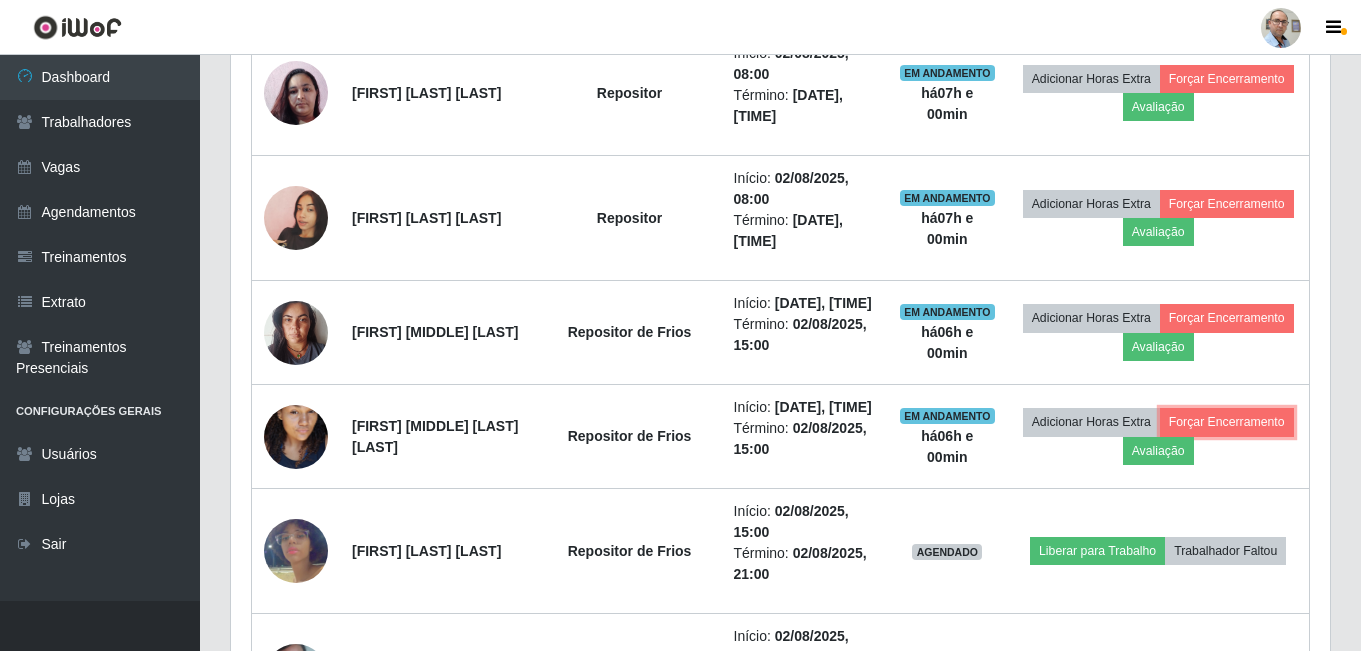 scroll, scrollTop: 999585, scrollLeft: 998901, axis: both 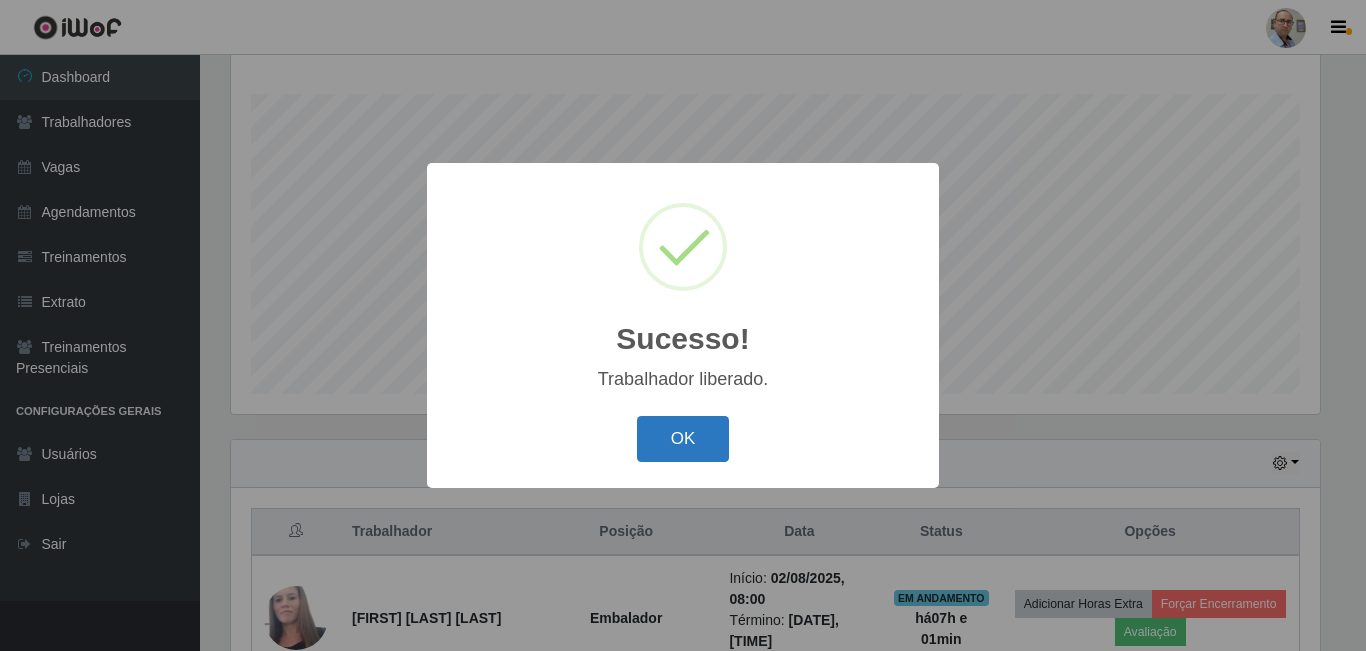 click on "OK" at bounding box center (683, 439) 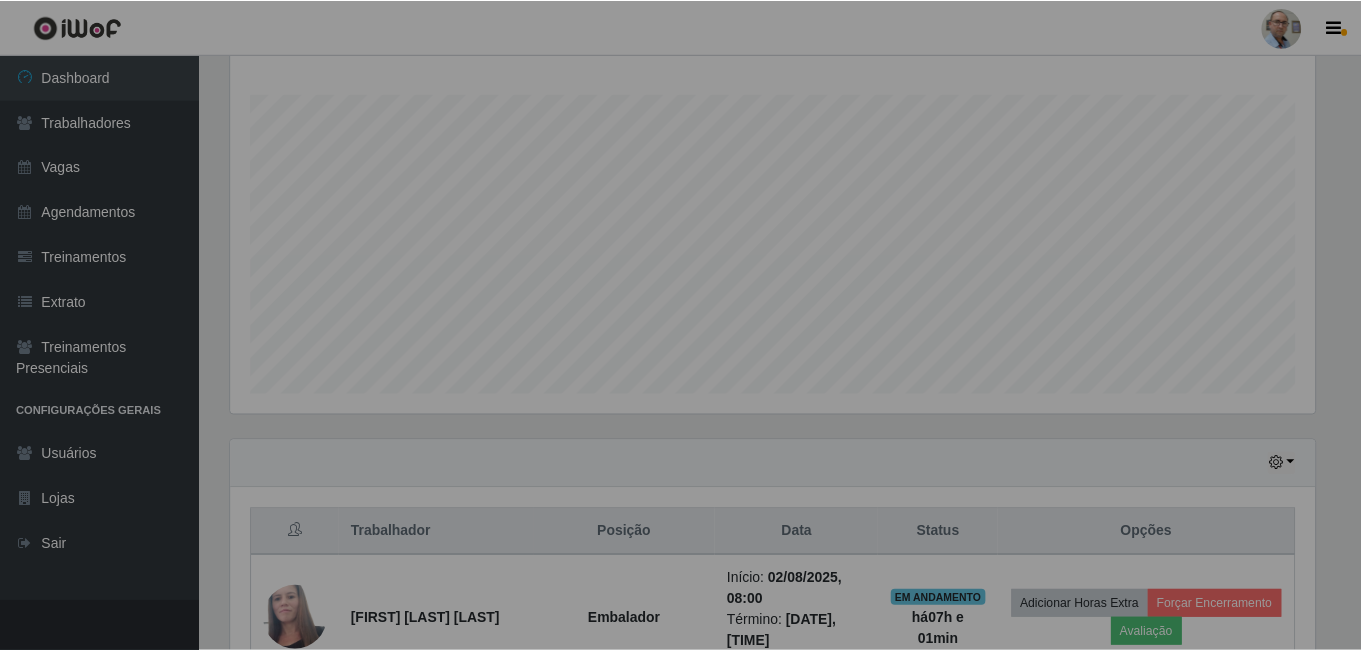 scroll, scrollTop: 999585, scrollLeft: 998901, axis: both 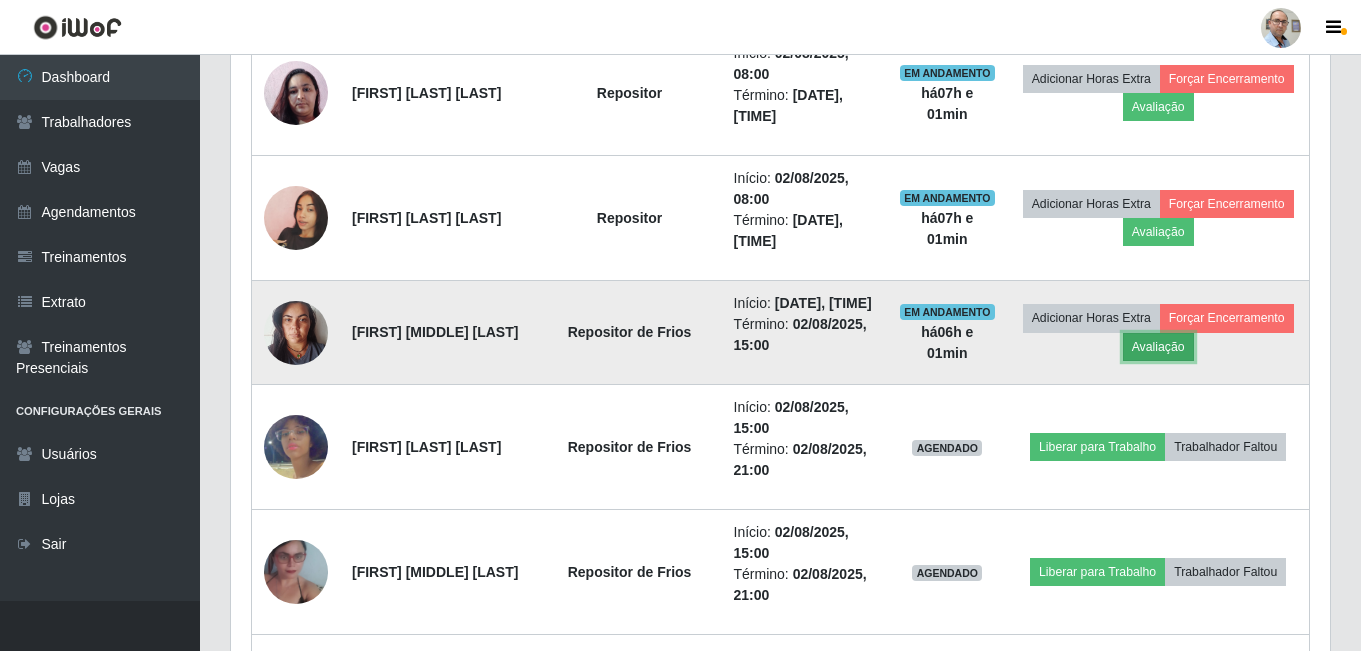 click on "Avaliação" at bounding box center (1158, 347) 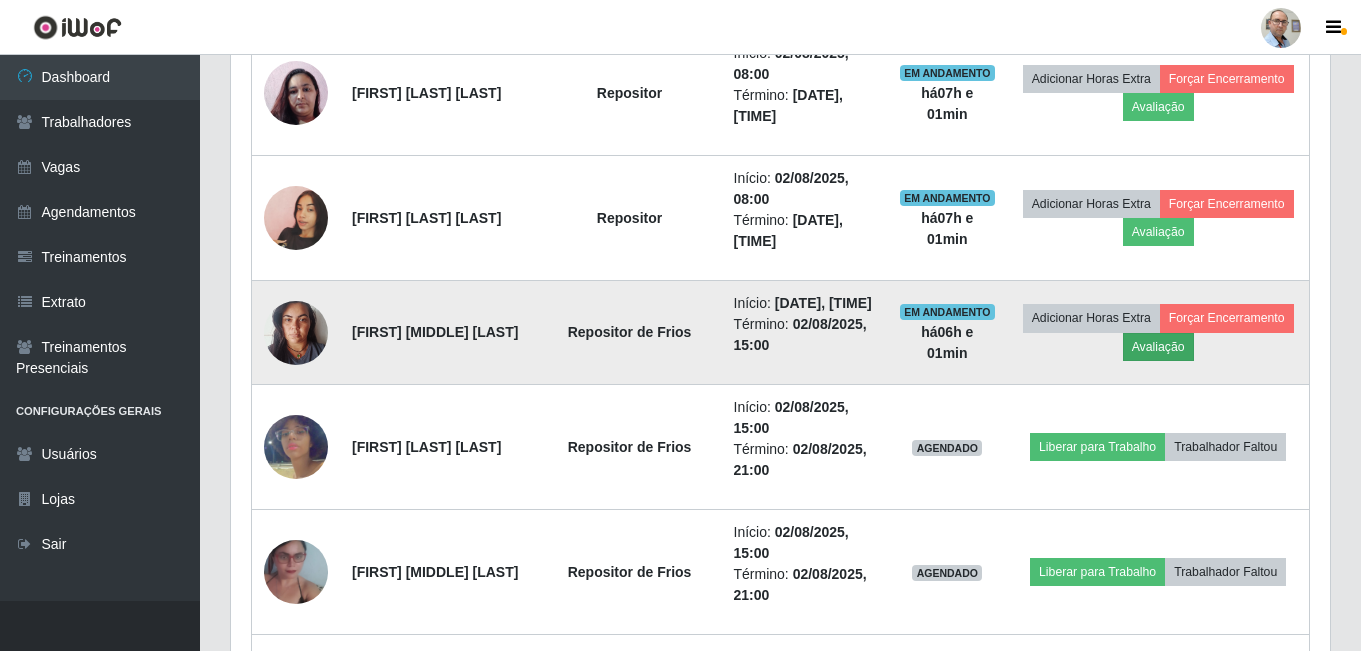 scroll, scrollTop: 999585, scrollLeft: 998911, axis: both 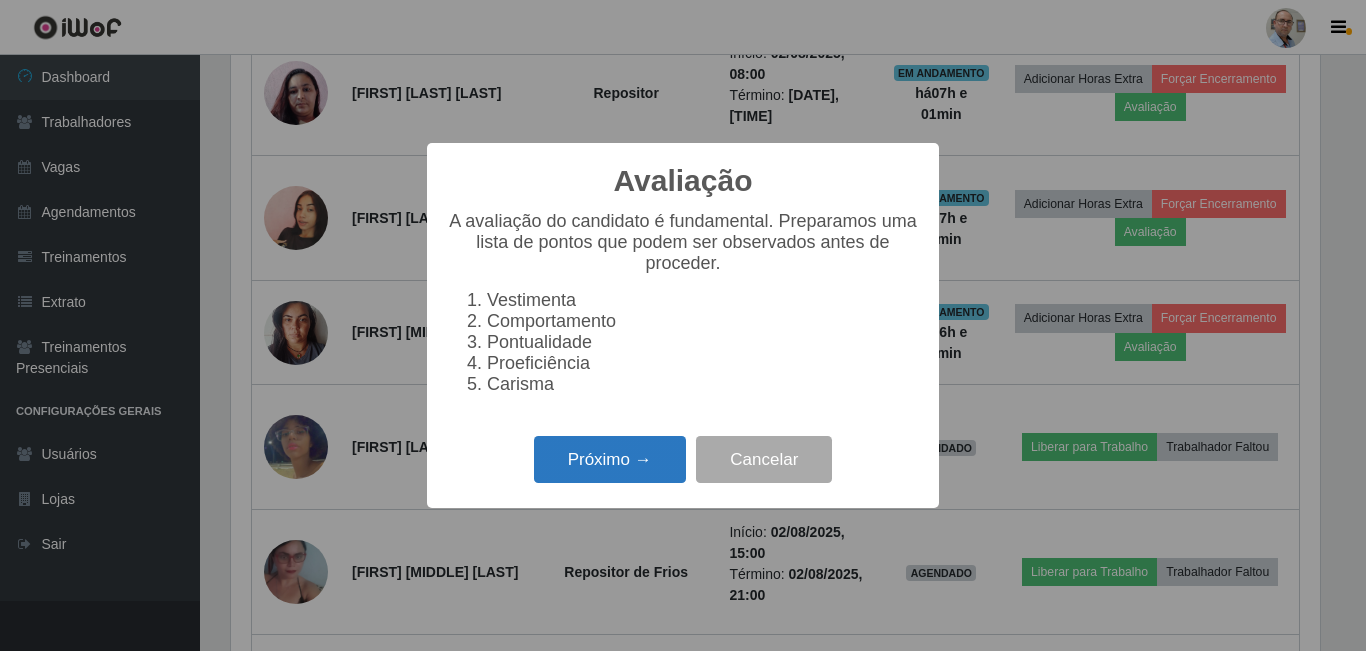 click on "Próximo →" at bounding box center (610, 459) 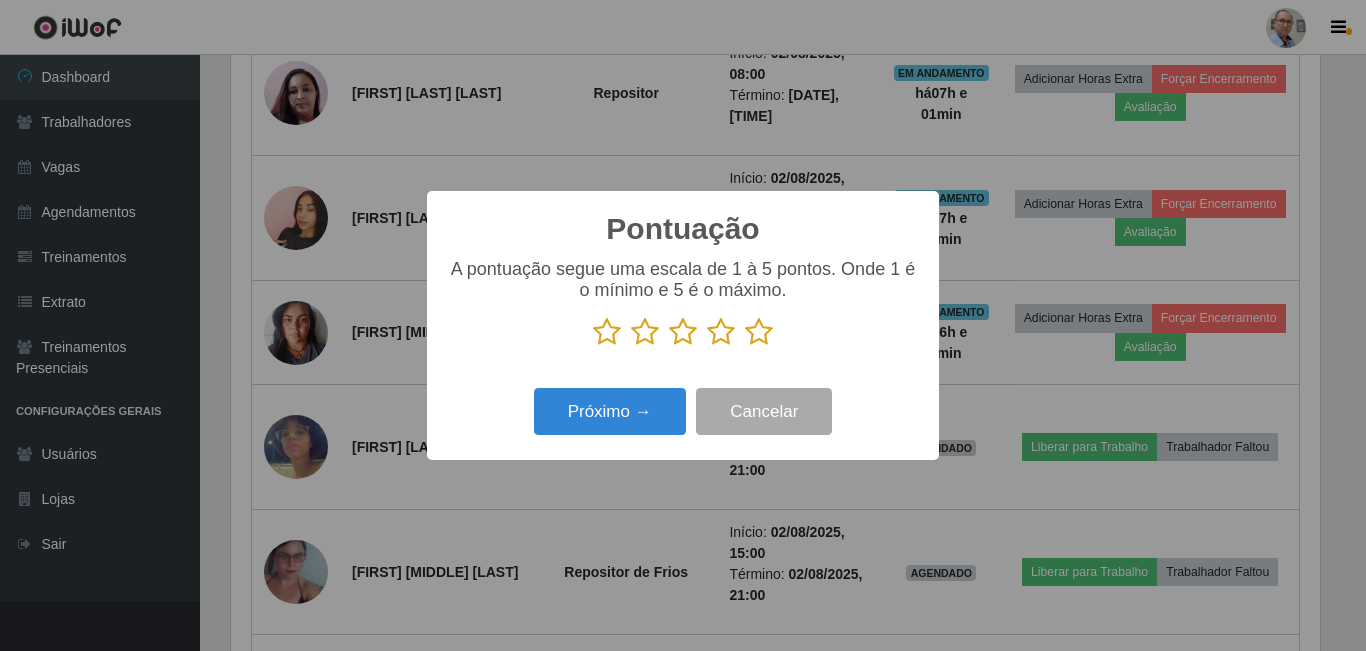 scroll, scrollTop: 999585, scrollLeft: 998911, axis: both 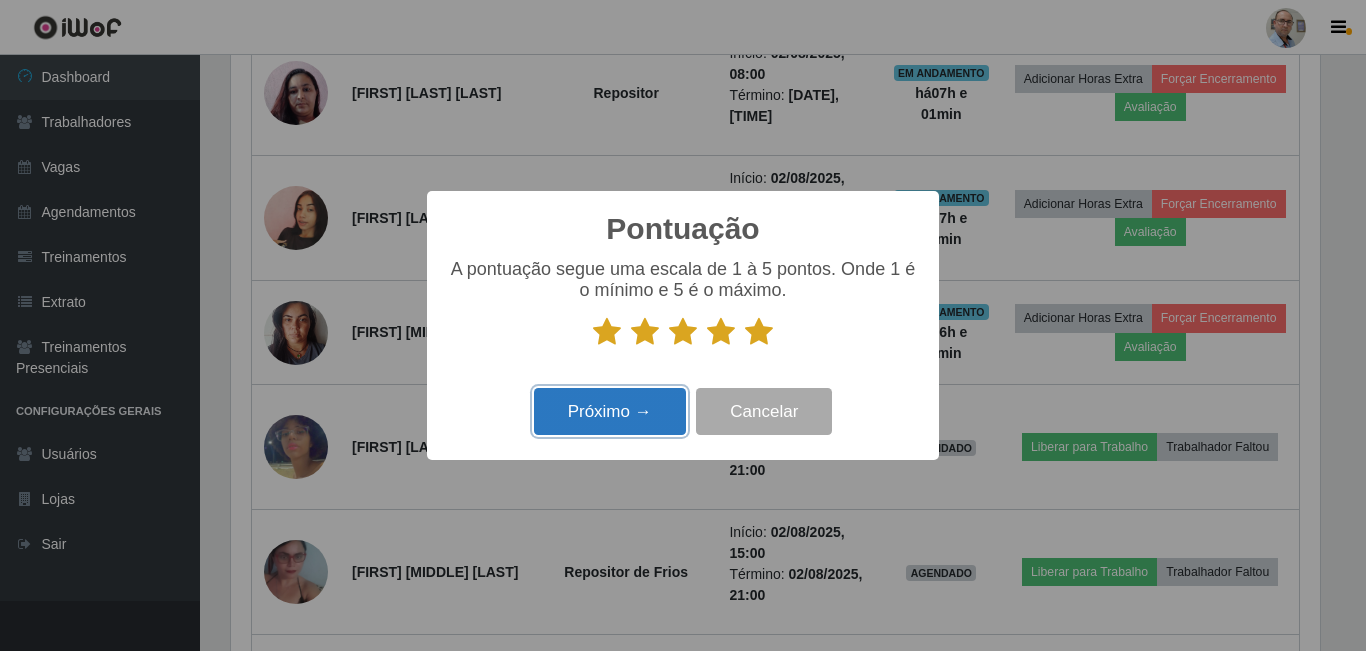 click on "Próximo →" at bounding box center [610, 411] 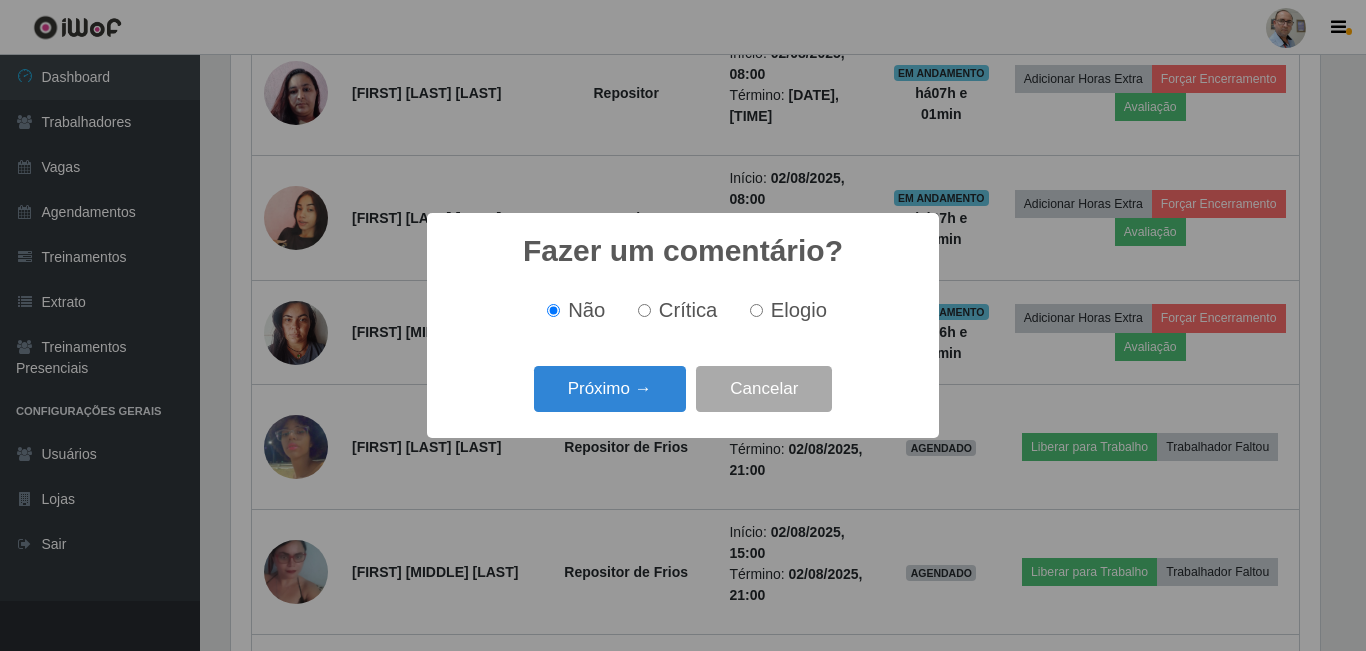 scroll, scrollTop: 999585, scrollLeft: 998911, axis: both 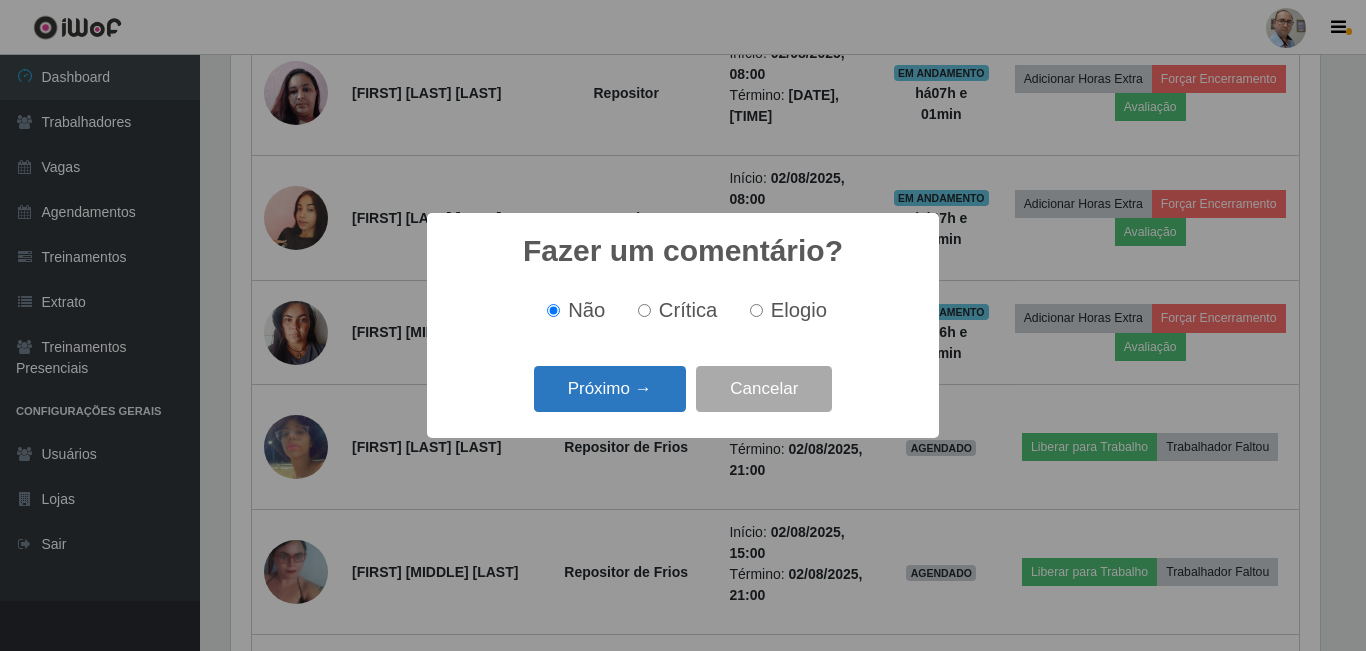 click on "Próximo →" at bounding box center (610, 389) 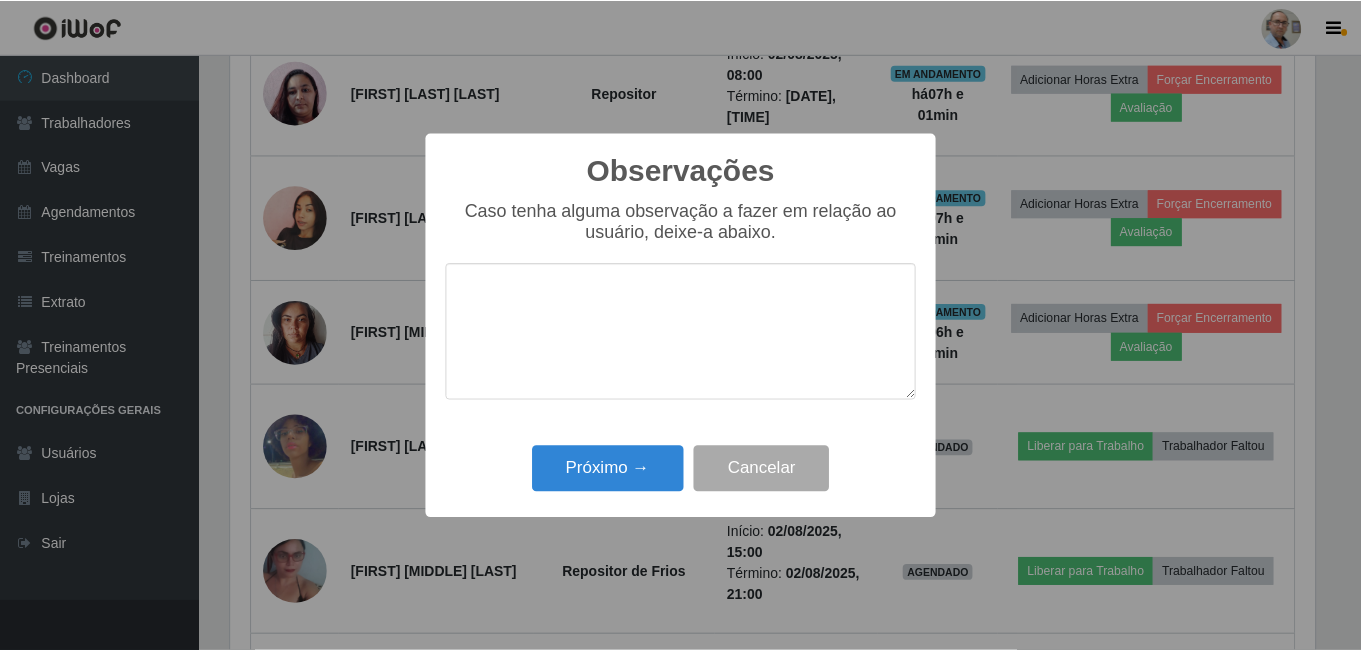 scroll, scrollTop: 999585, scrollLeft: 998911, axis: both 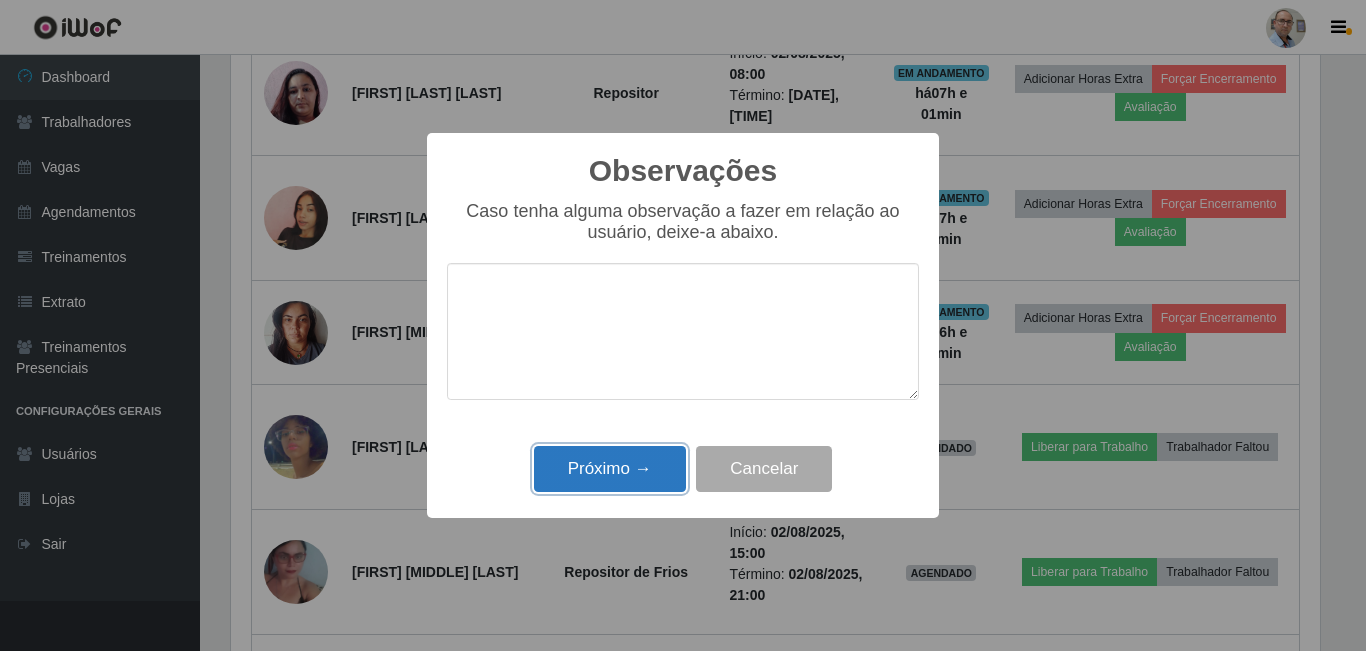 click on "Próximo →" at bounding box center (610, 469) 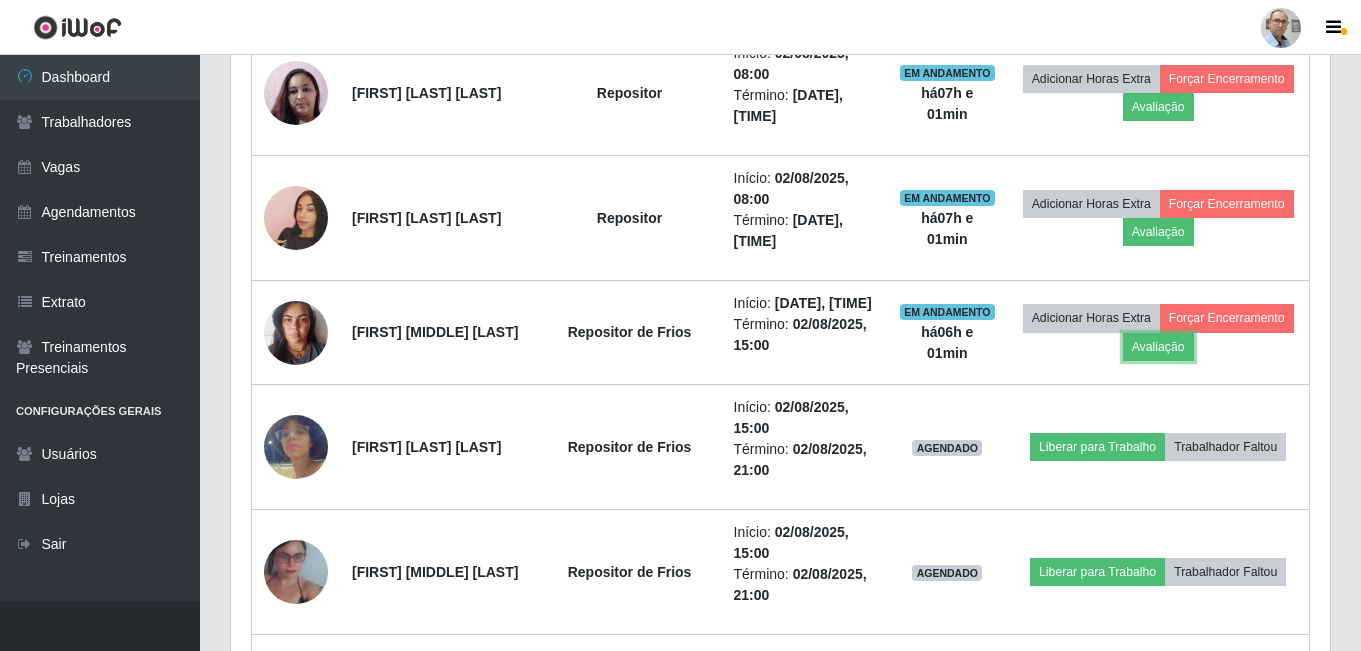 scroll, scrollTop: 999585, scrollLeft: 998901, axis: both 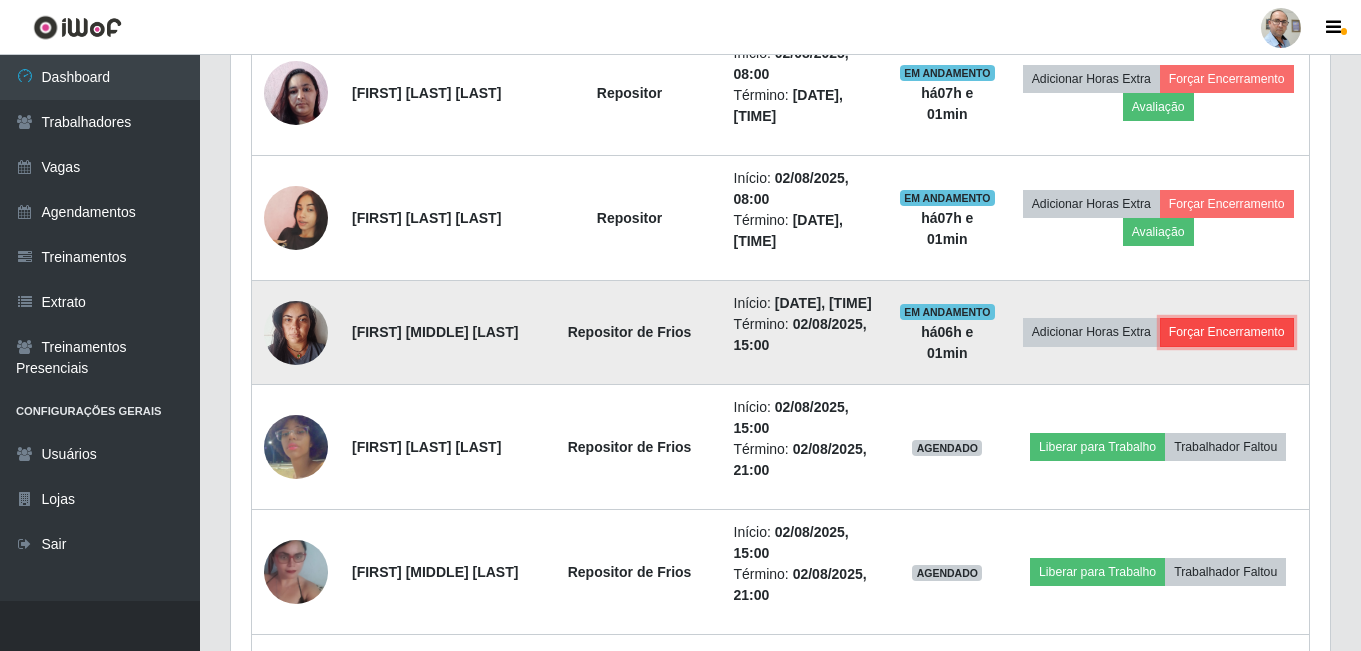 click on "Forçar Encerramento" at bounding box center (1227, 332) 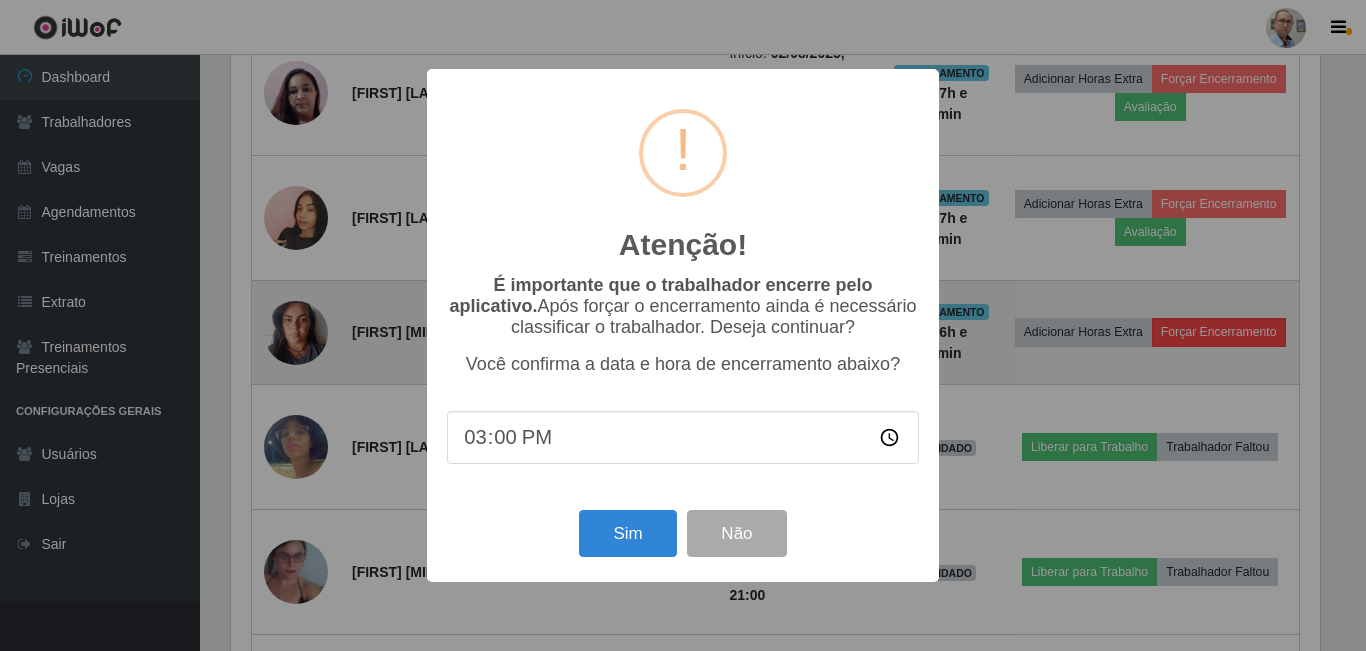 scroll, scrollTop: 999585, scrollLeft: 998911, axis: both 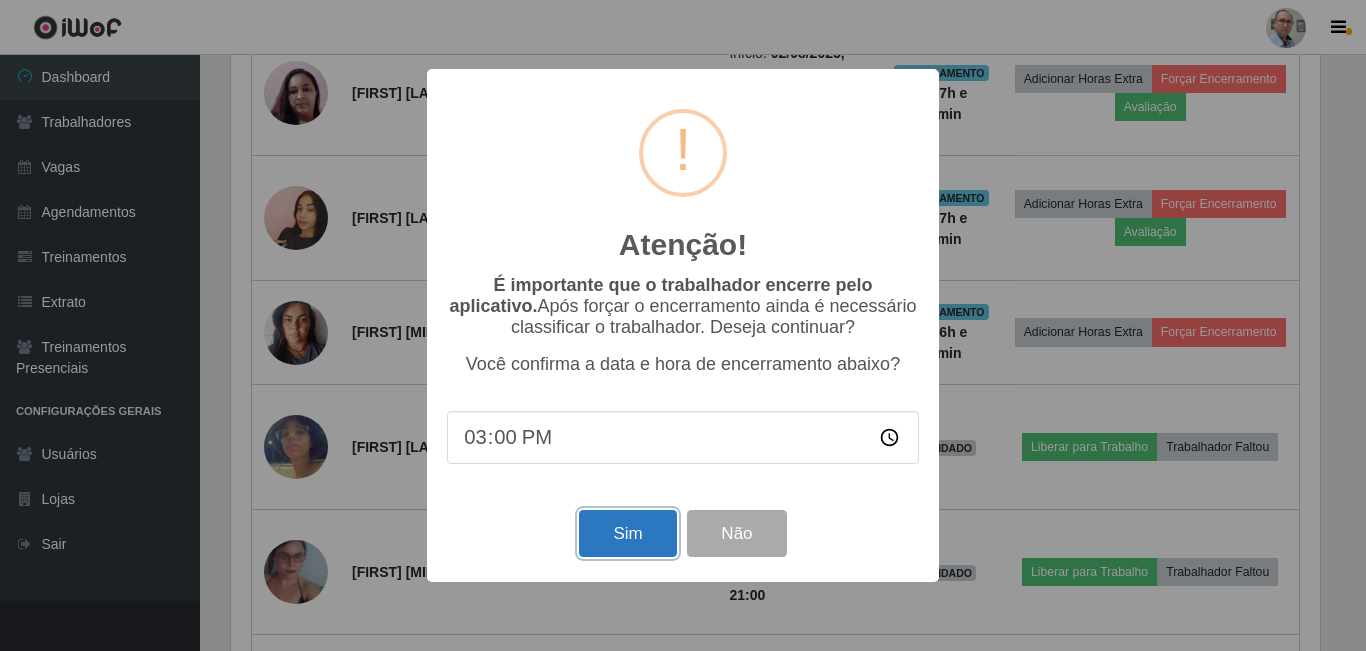 click on "Sim" at bounding box center (627, 533) 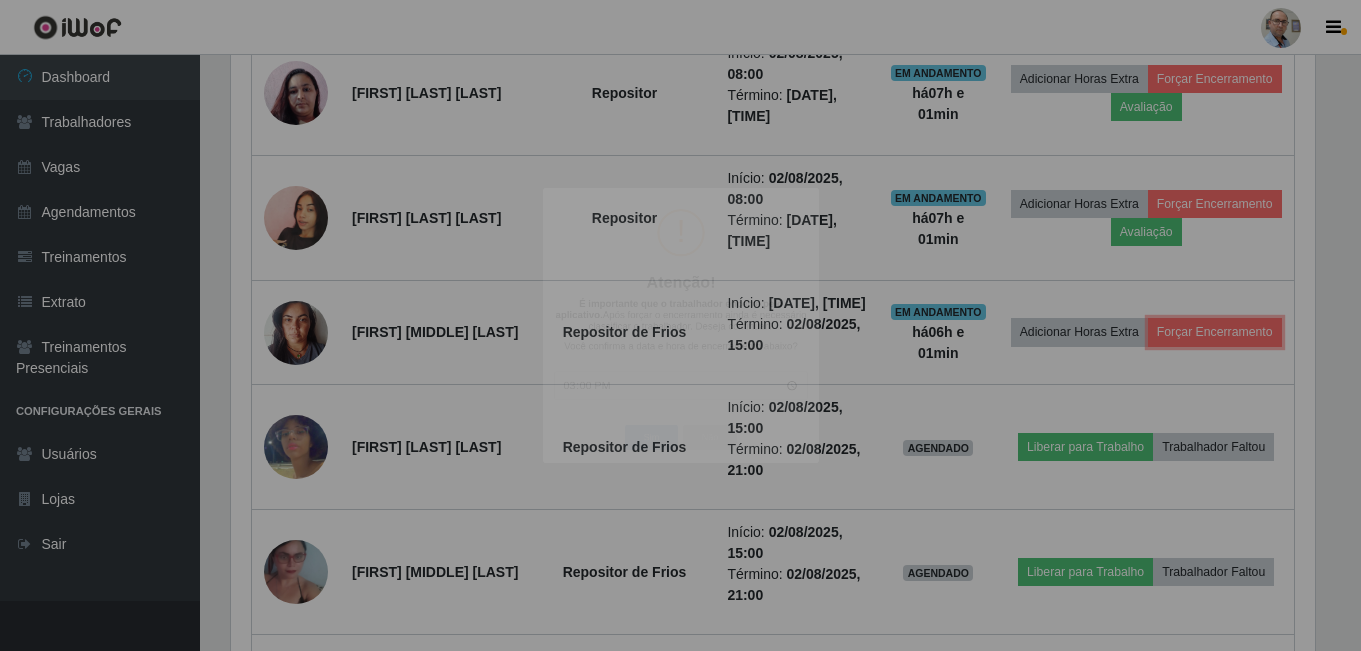 scroll, scrollTop: 999585, scrollLeft: 998901, axis: both 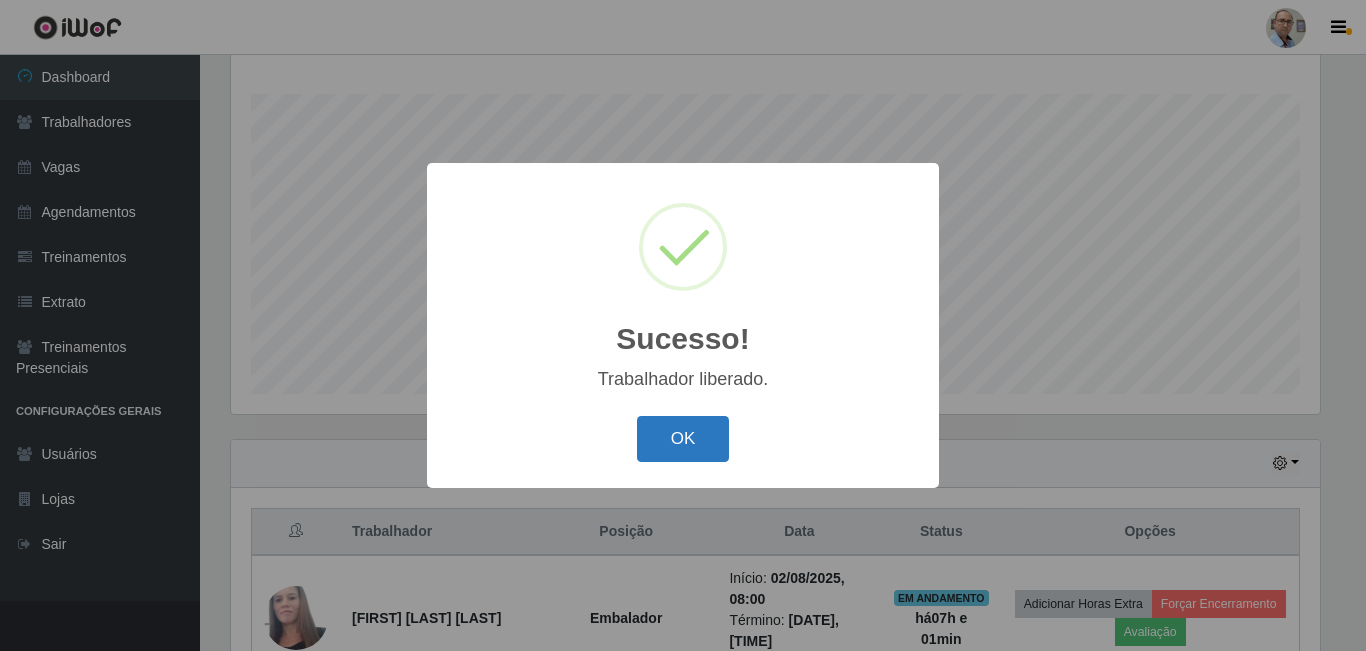 click on "OK" at bounding box center [683, 439] 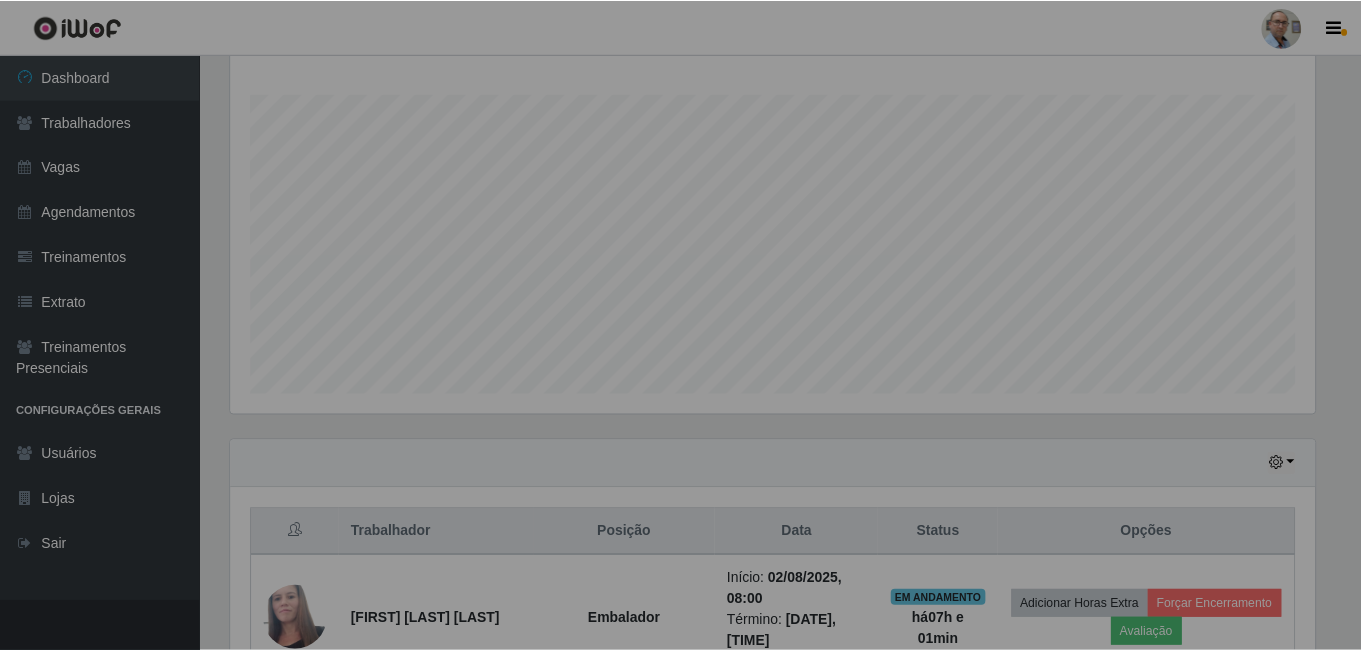 scroll, scrollTop: 999585, scrollLeft: 998901, axis: both 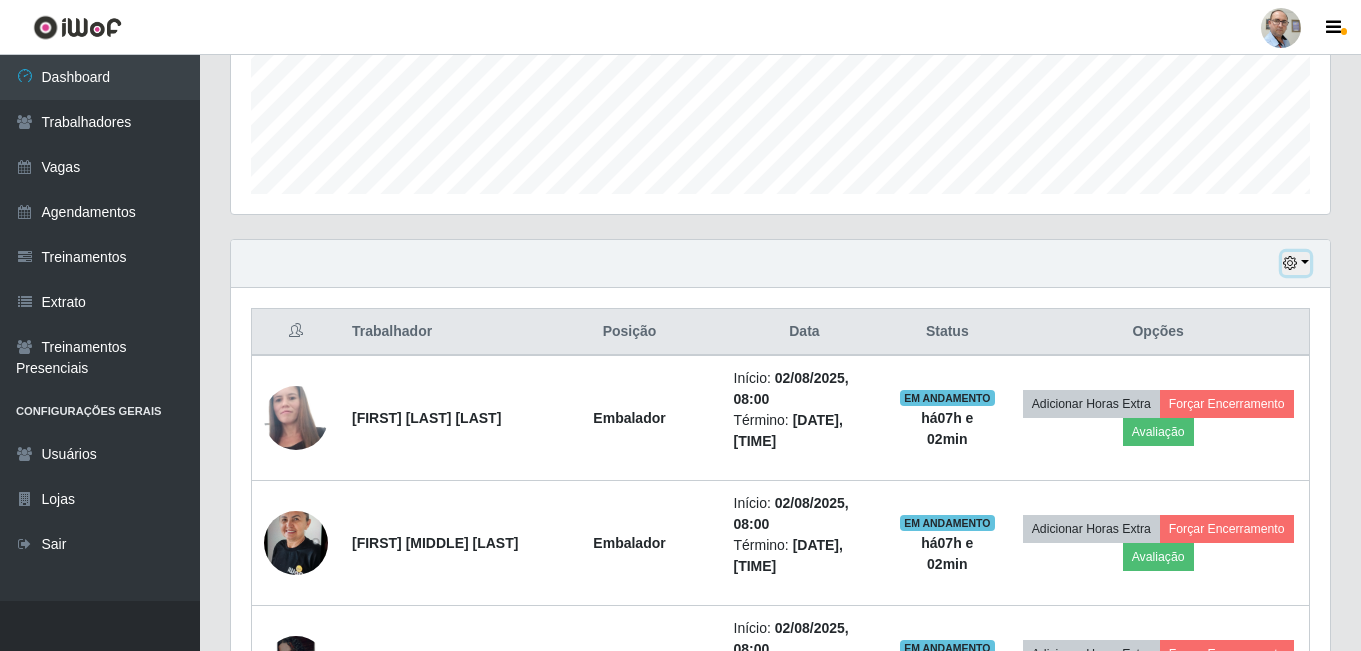 click at bounding box center (1296, 263) 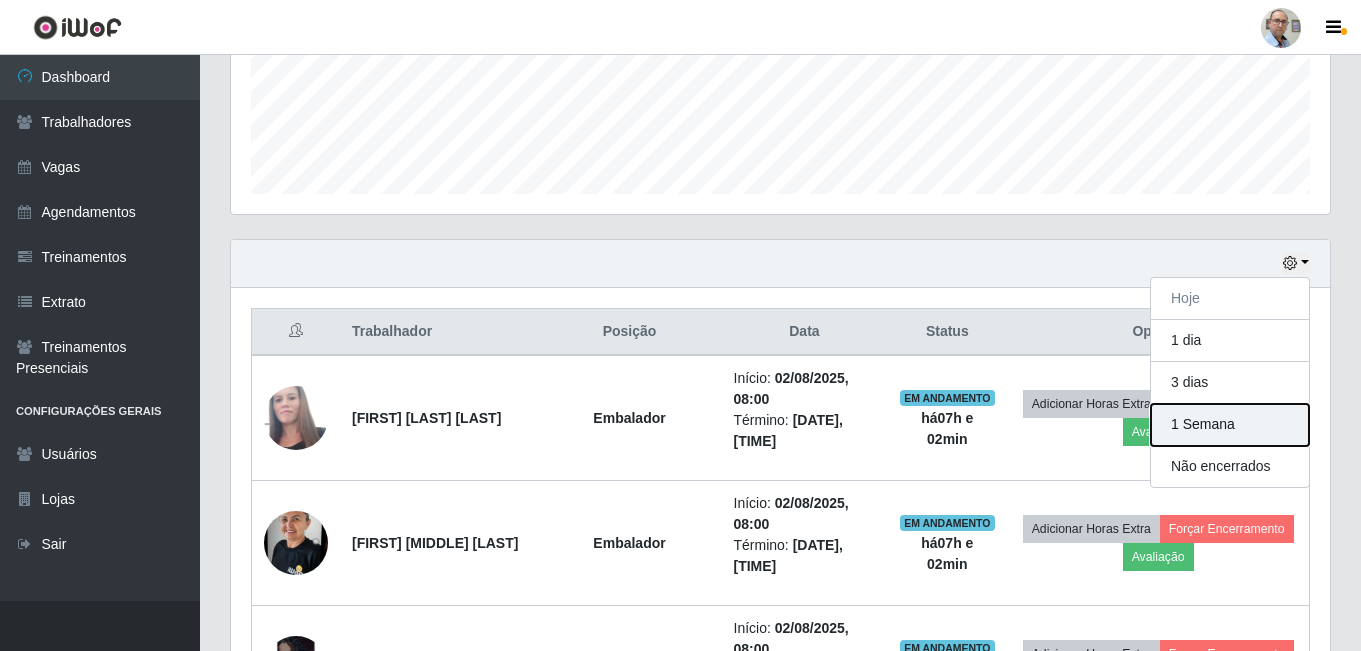 click on "1 Semana" at bounding box center (1230, 425) 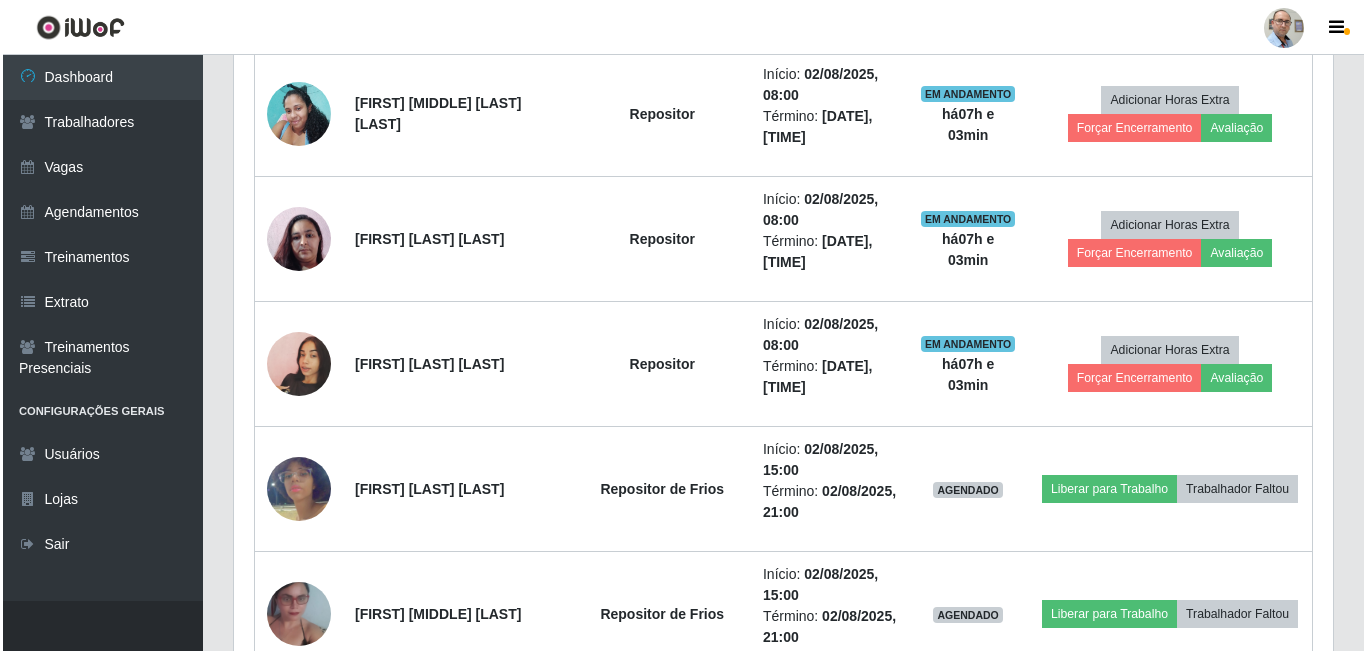 scroll, scrollTop: 2221, scrollLeft: 0, axis: vertical 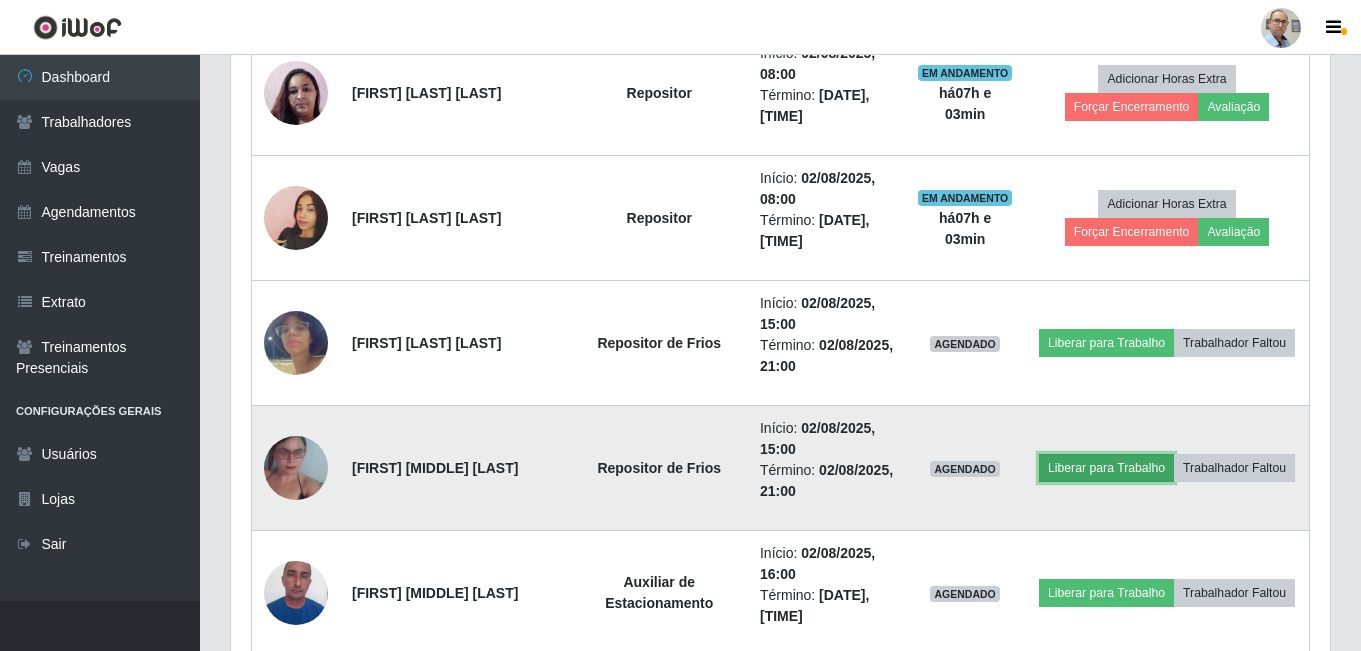 click on "Liberar para Trabalho" at bounding box center (1106, 468) 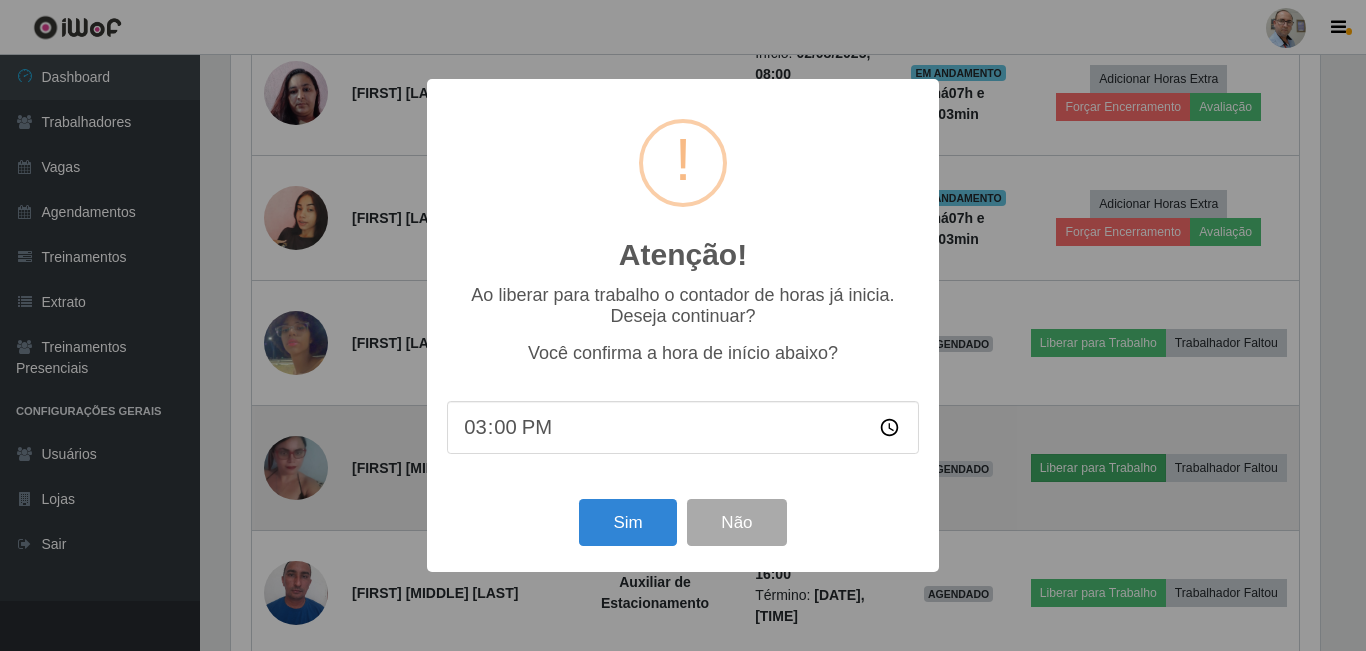 scroll, scrollTop: 999585, scrollLeft: 998911, axis: both 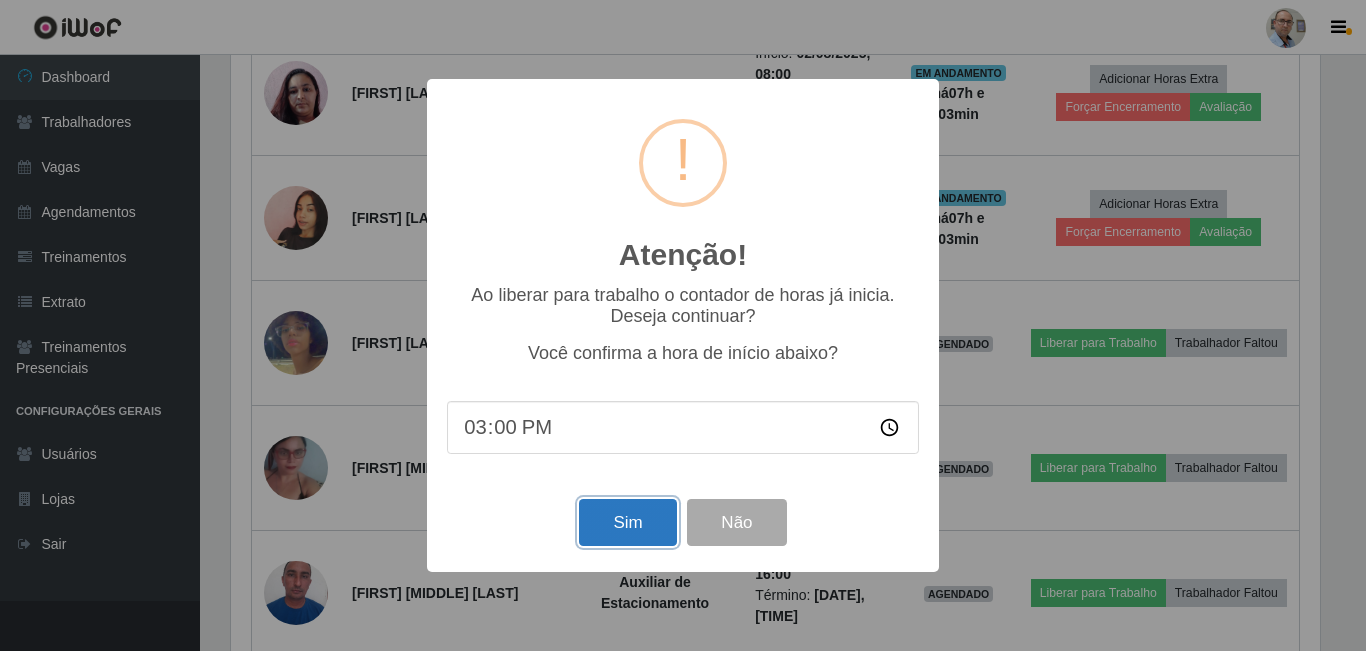 click on "Sim" at bounding box center [627, 522] 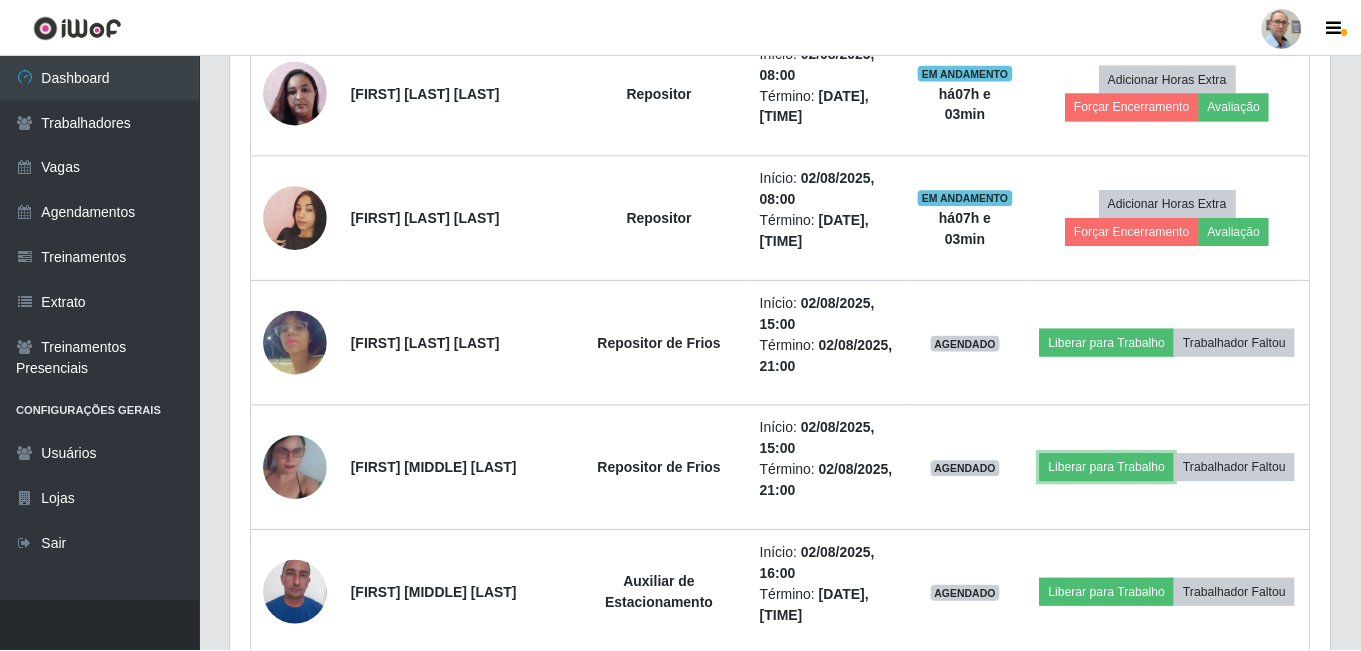 scroll, scrollTop: 999585, scrollLeft: 998901, axis: both 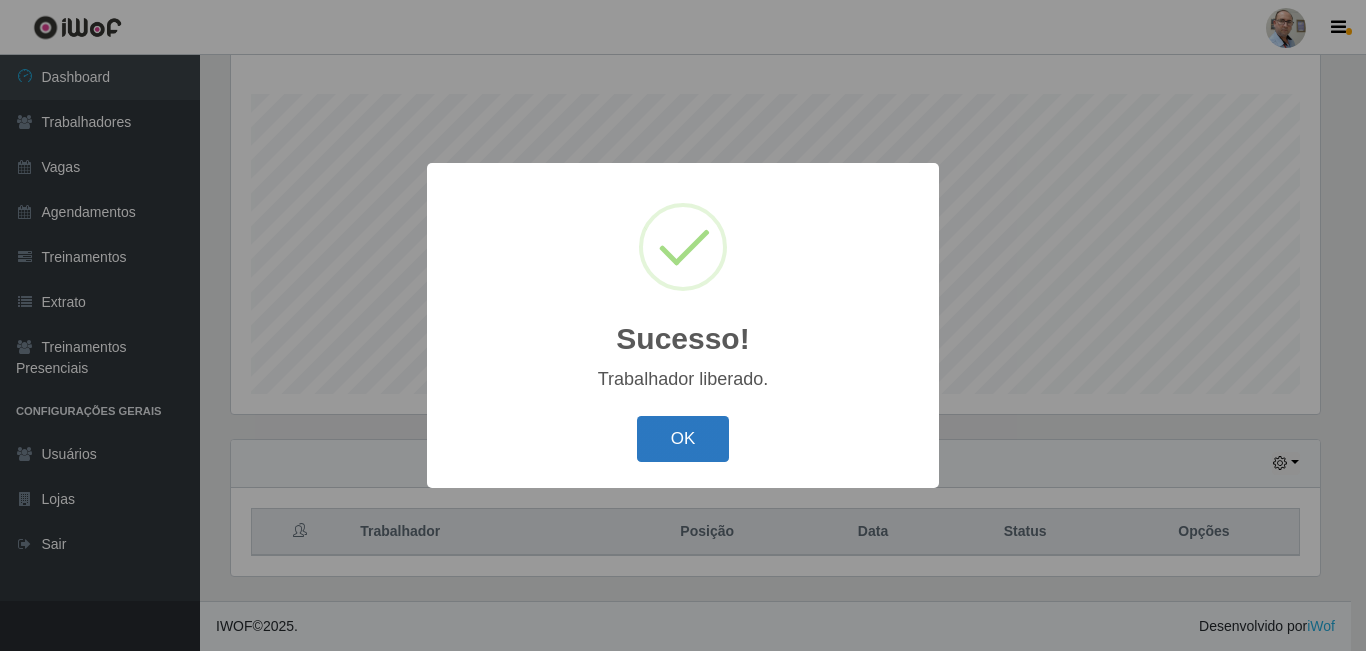 click on "OK" at bounding box center (683, 439) 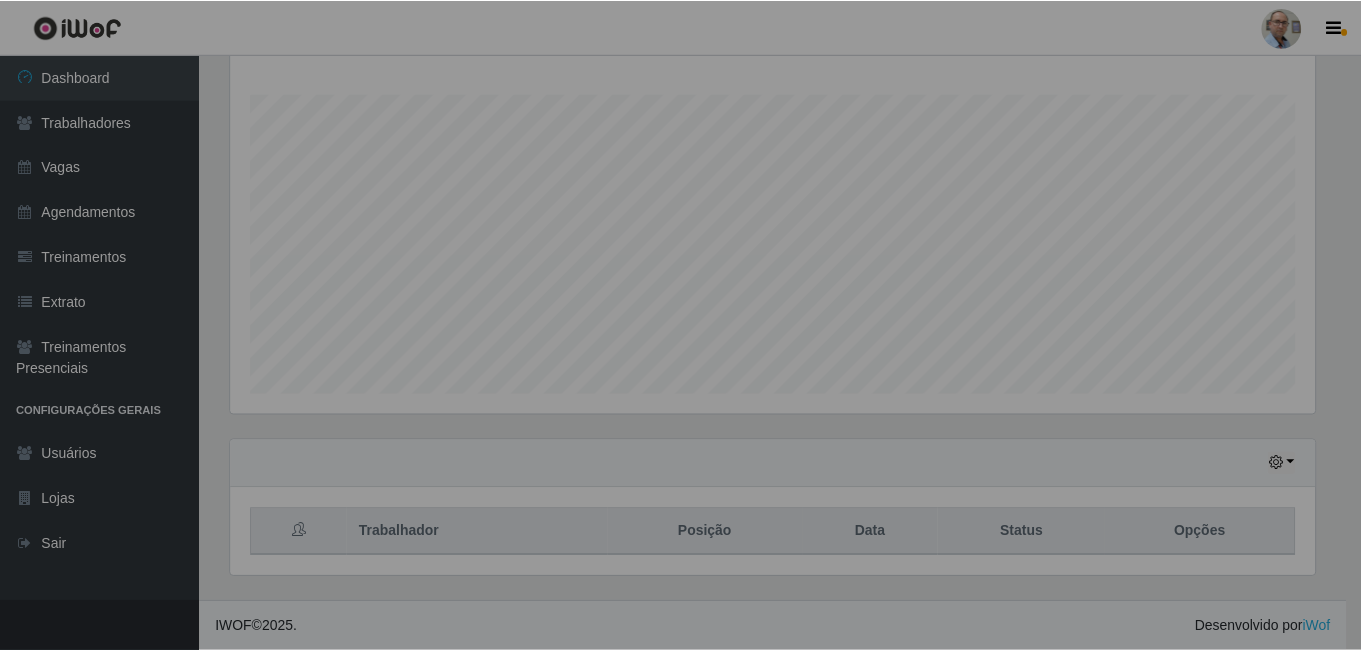 scroll, scrollTop: 999585, scrollLeft: 998901, axis: both 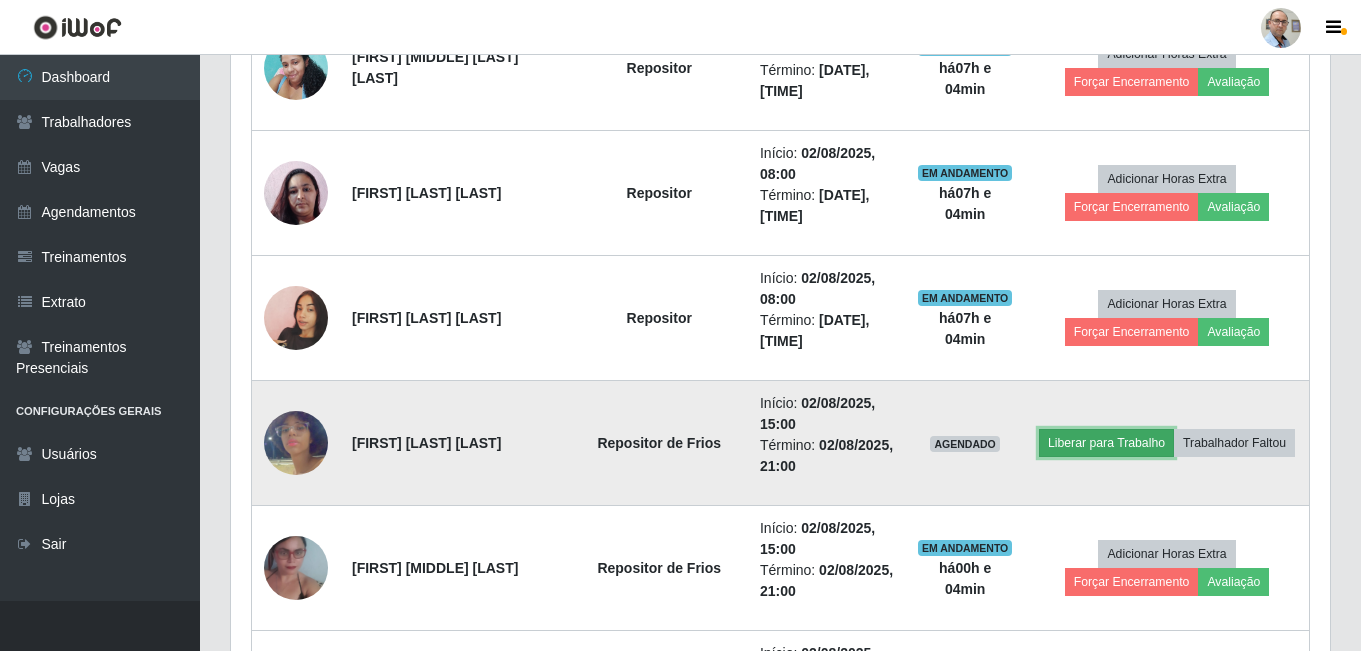 click on "Liberar para Trabalho" at bounding box center [1106, 443] 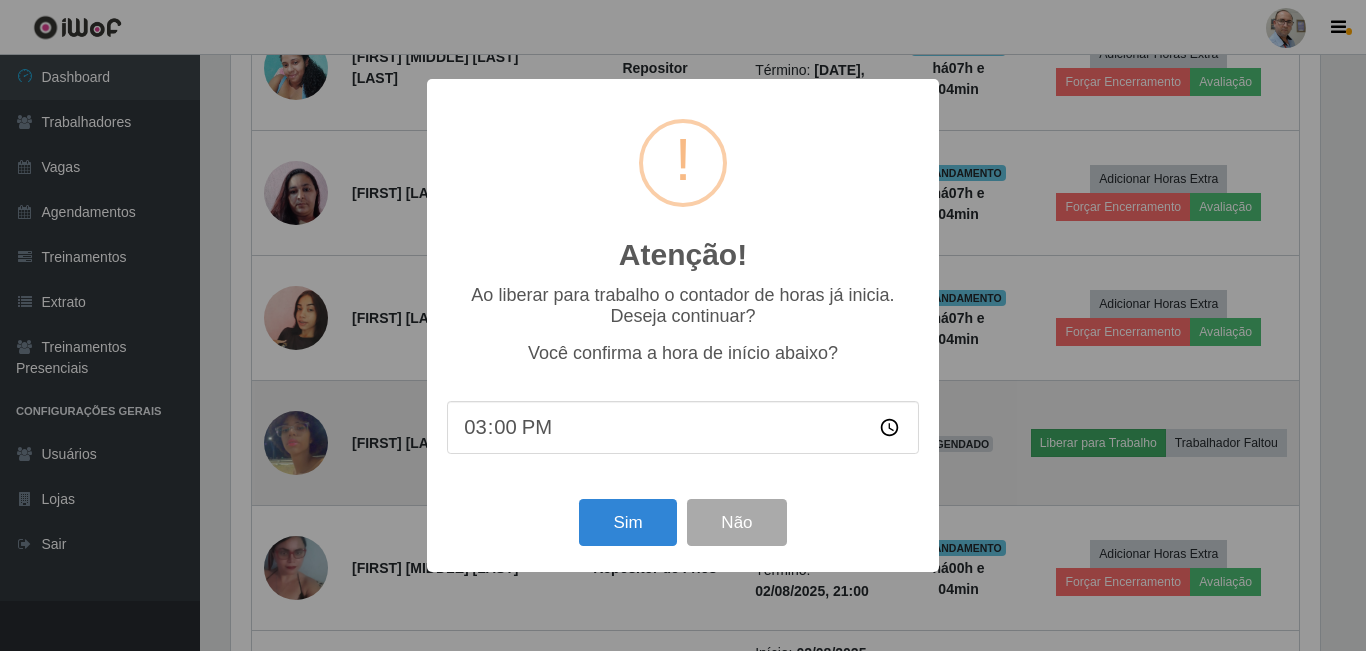 scroll, scrollTop: 999585, scrollLeft: 998911, axis: both 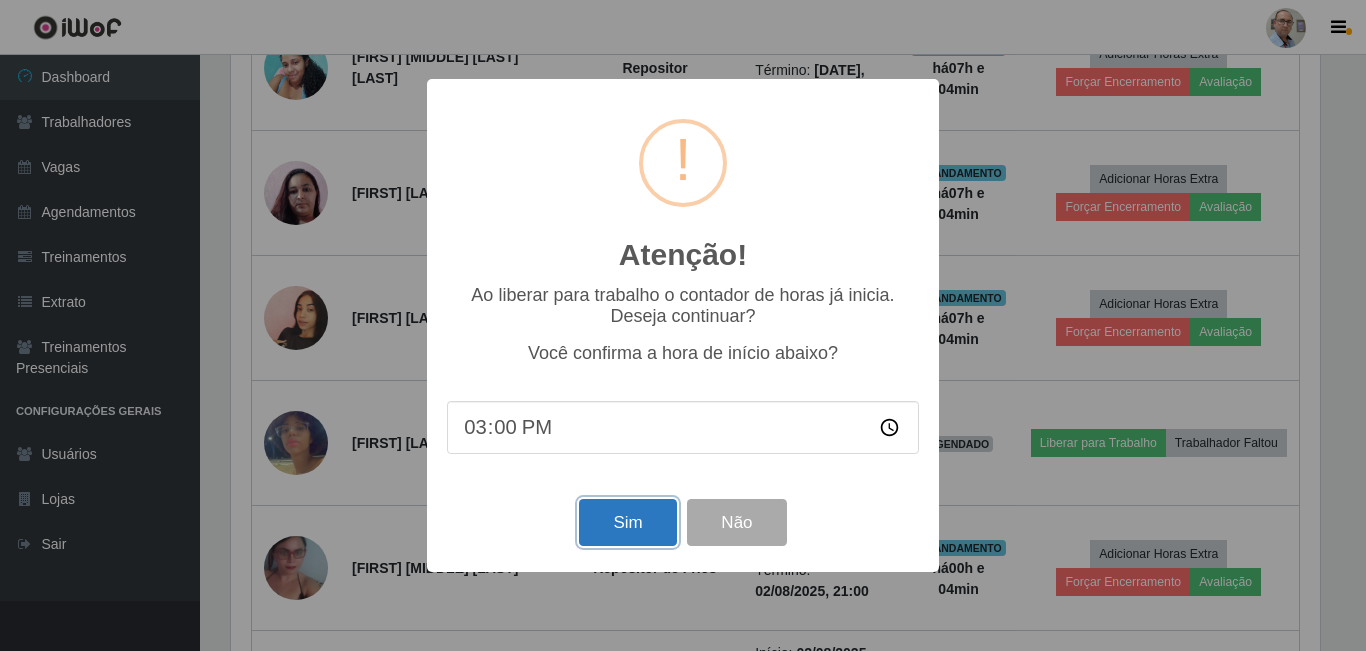 click on "Sim" at bounding box center [627, 522] 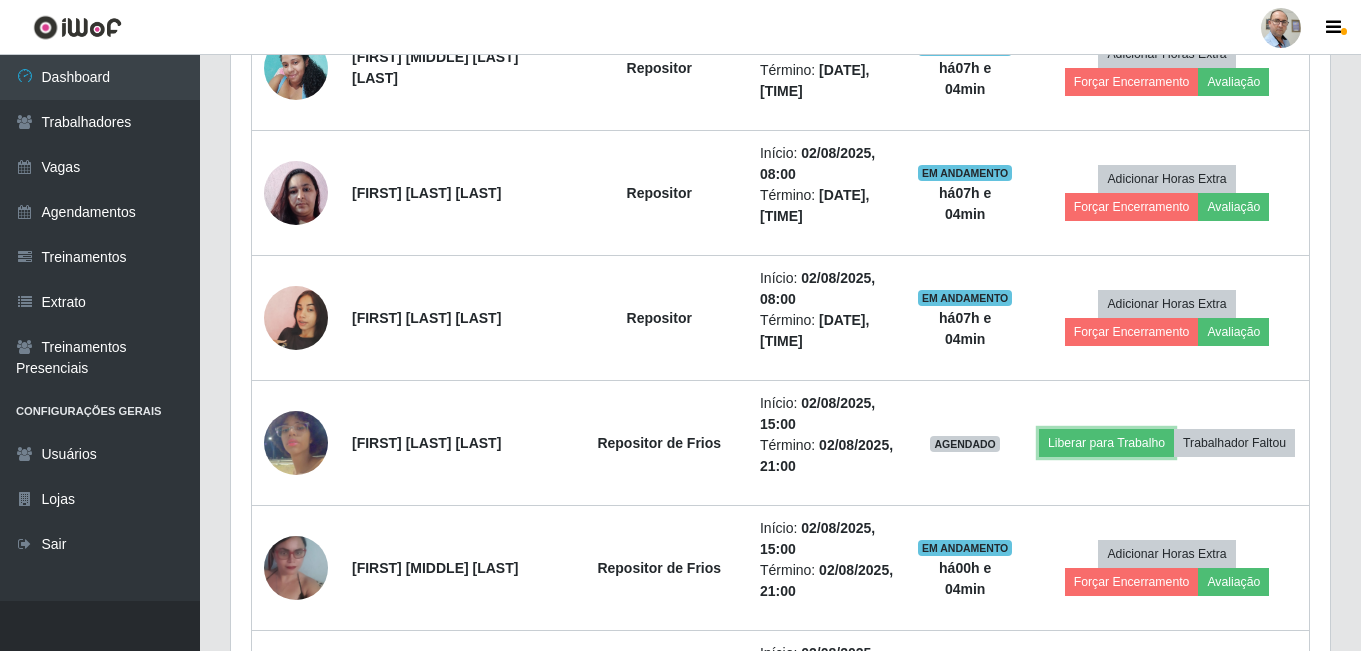 scroll, scrollTop: 999585, scrollLeft: 998901, axis: both 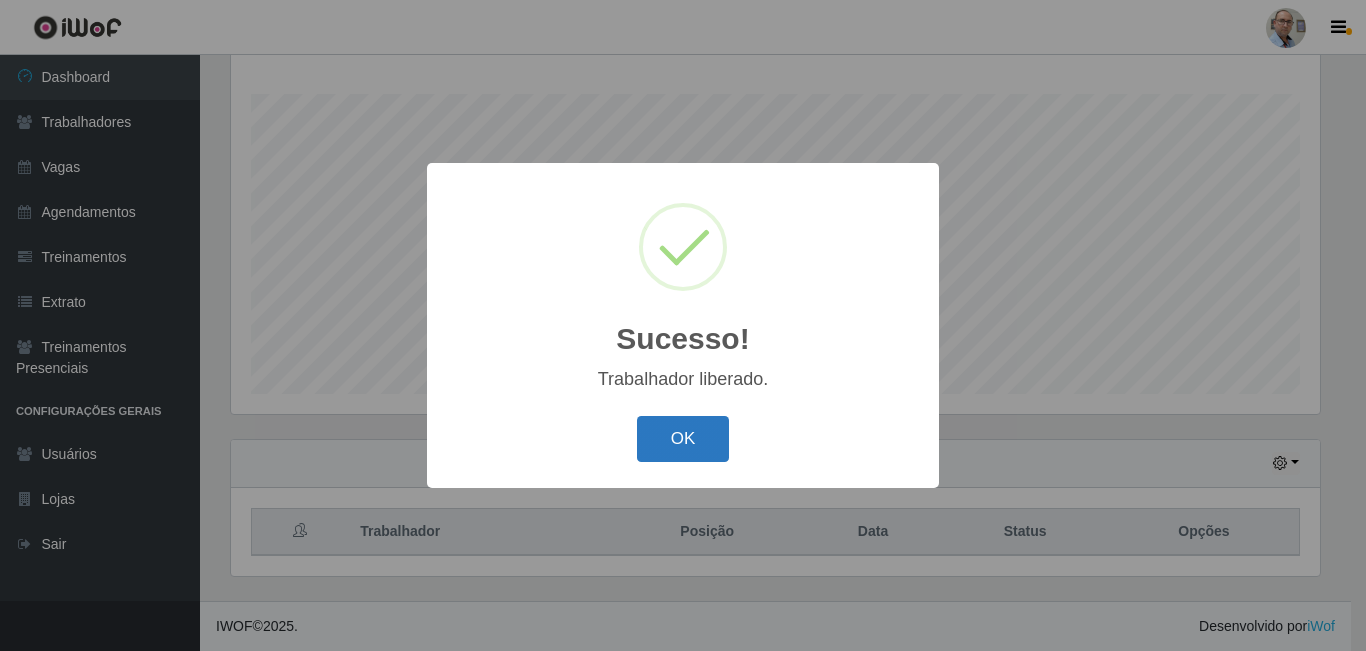 click on "OK" at bounding box center (683, 439) 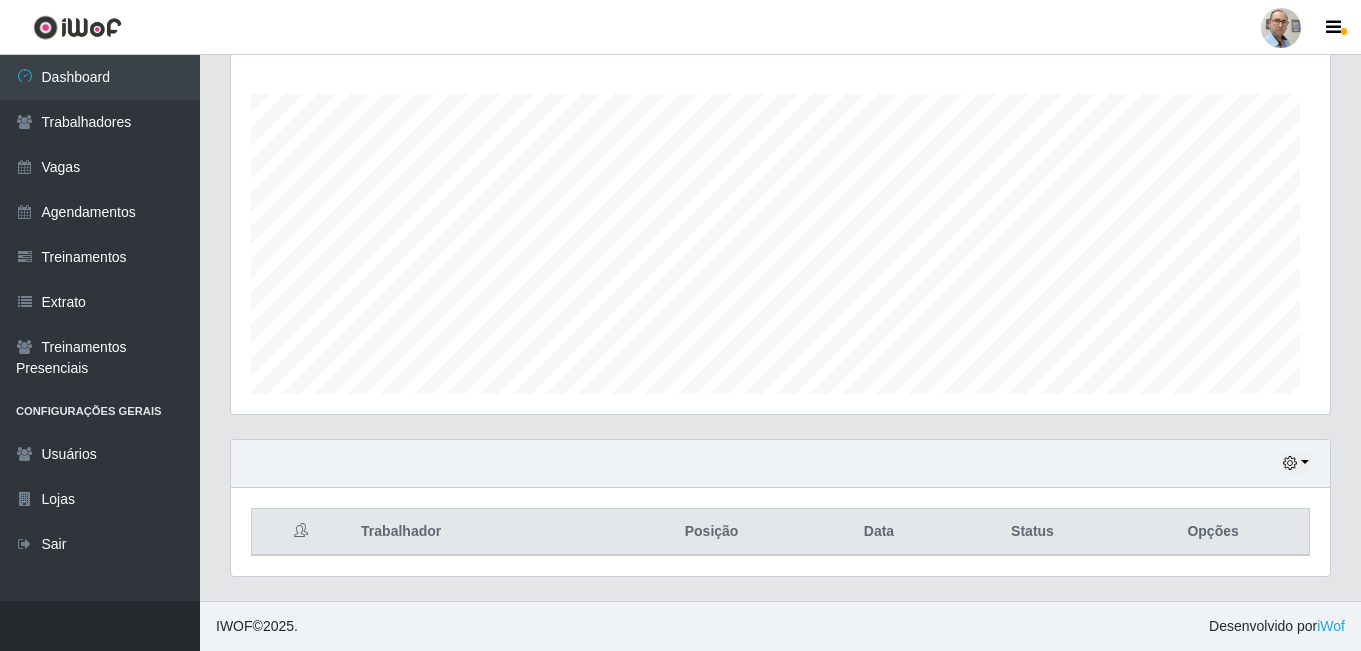 scroll, scrollTop: 999585, scrollLeft: 998901, axis: both 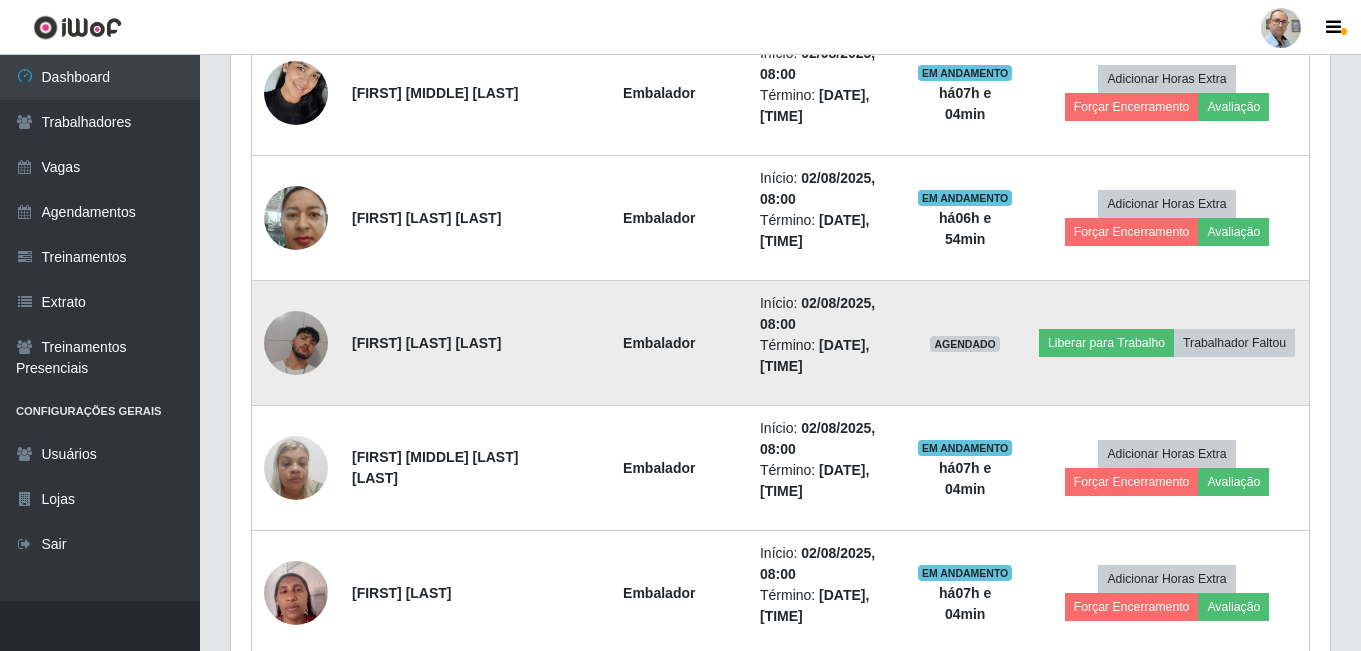click at bounding box center [296, 343] 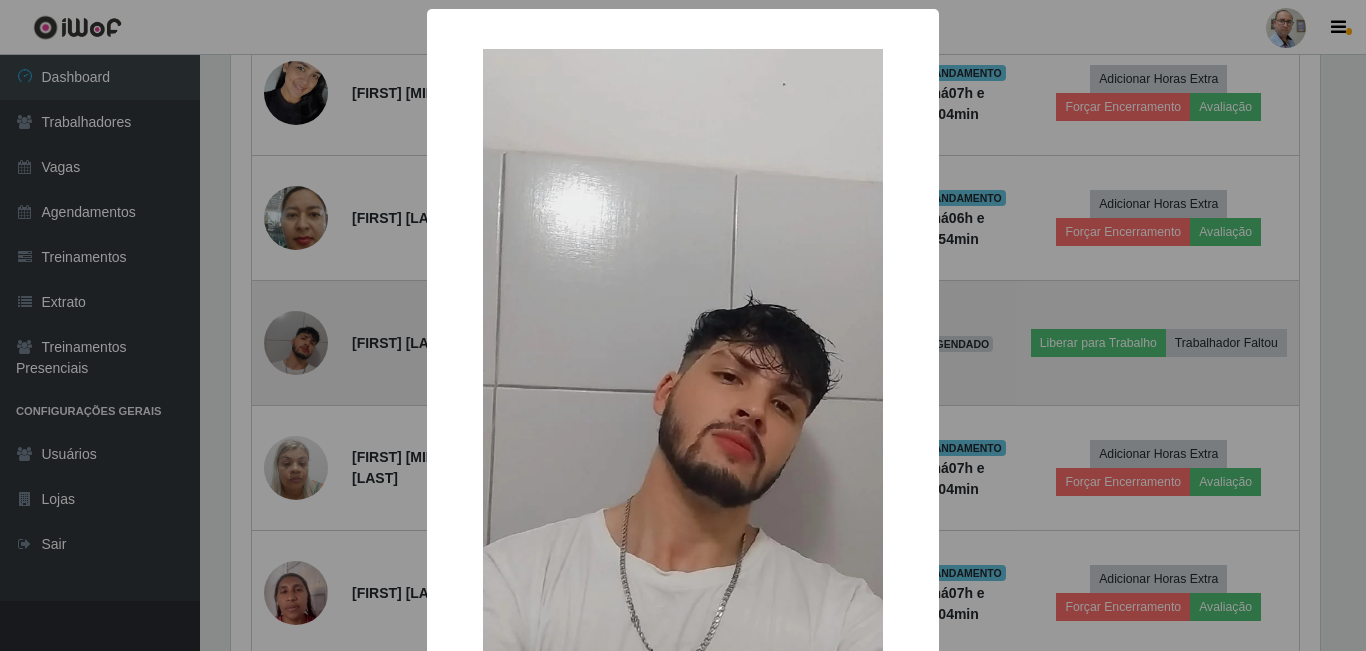 scroll, scrollTop: 999585, scrollLeft: 998911, axis: both 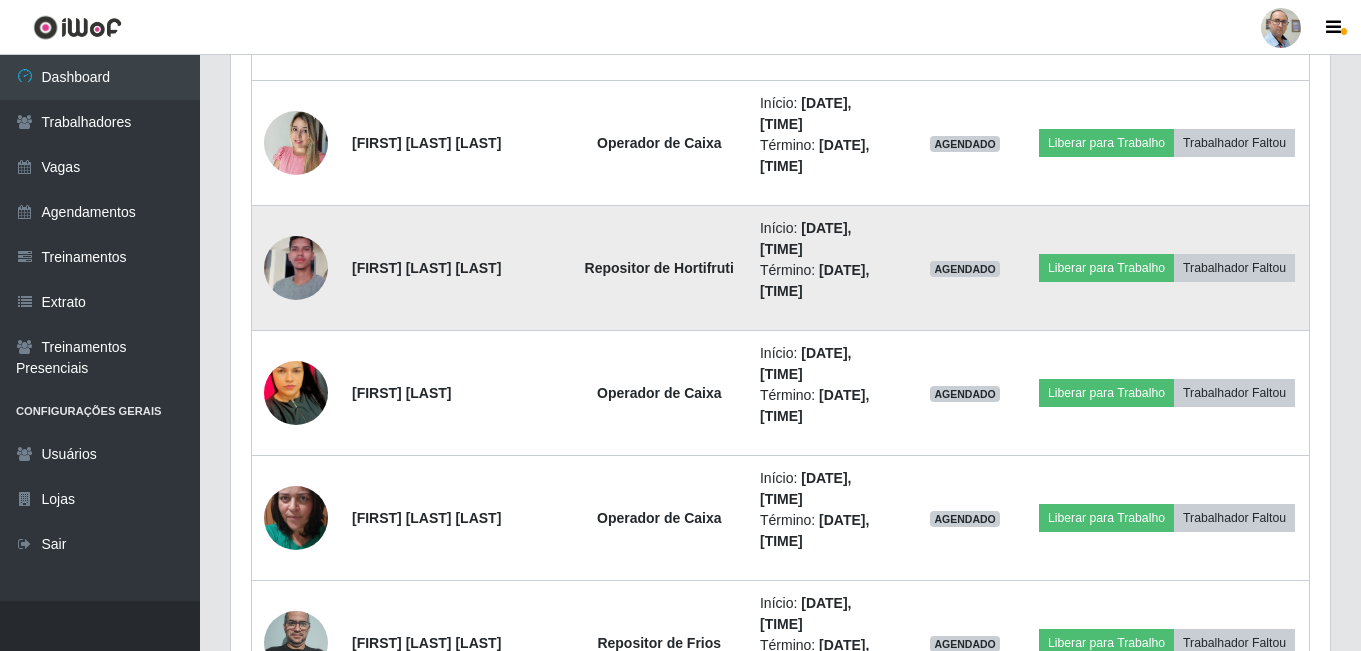 click at bounding box center [296, 268] 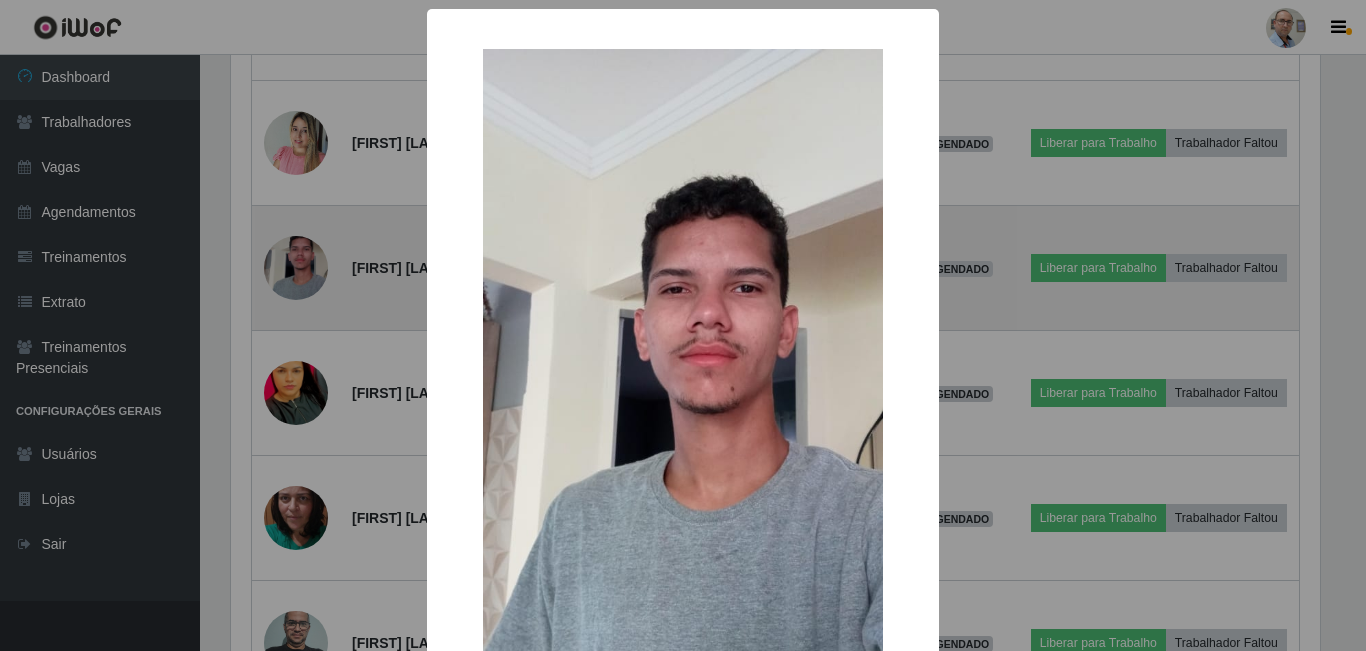 scroll, scrollTop: 999585, scrollLeft: 998911, axis: both 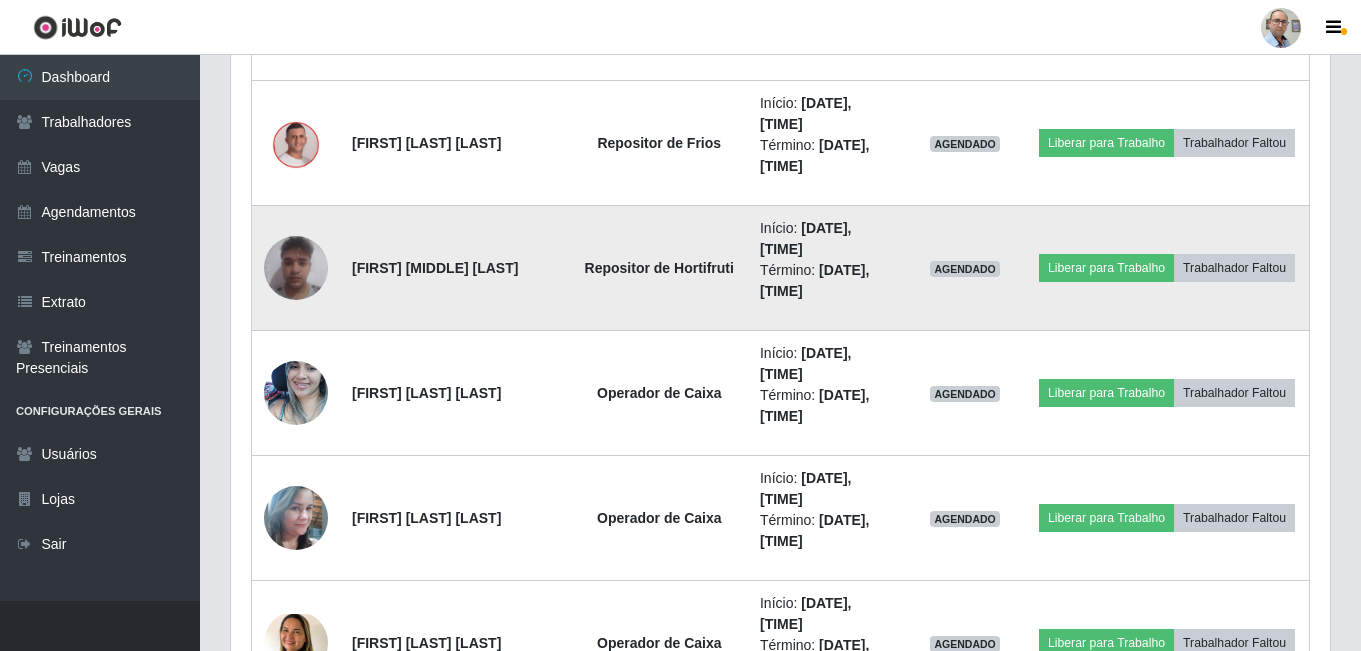 click at bounding box center [296, 267] 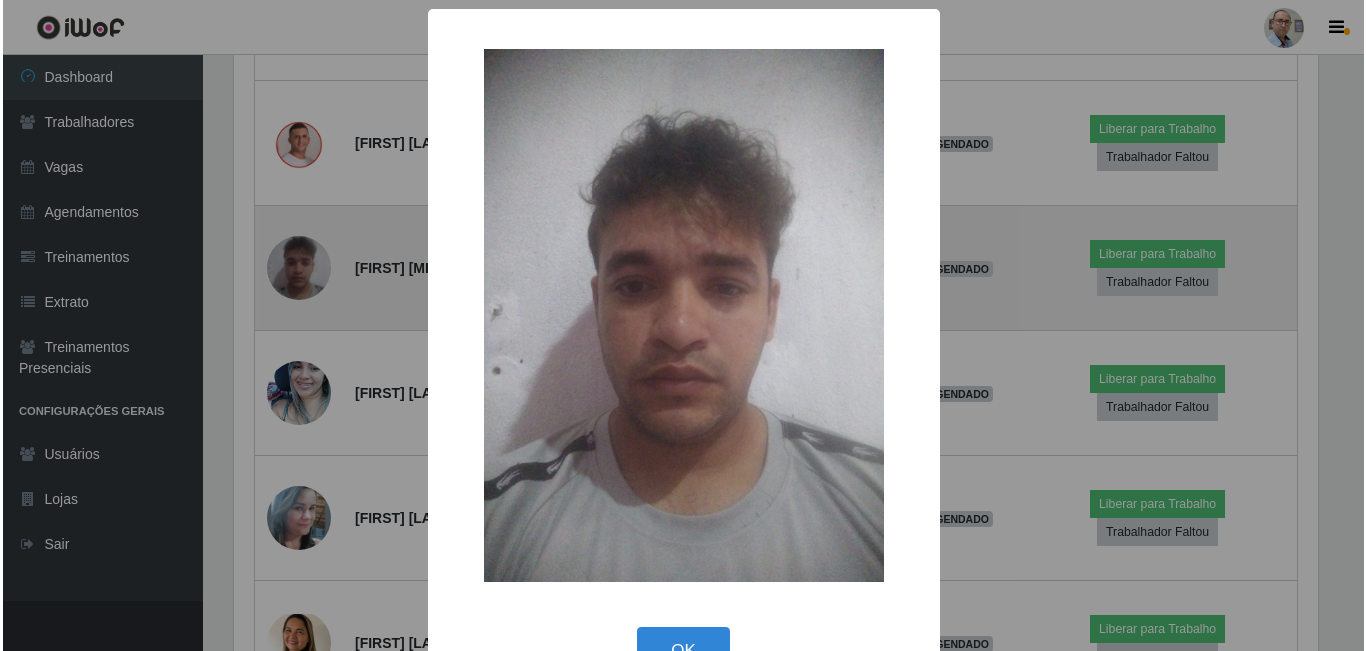 scroll, scrollTop: 999585, scrollLeft: 998911, axis: both 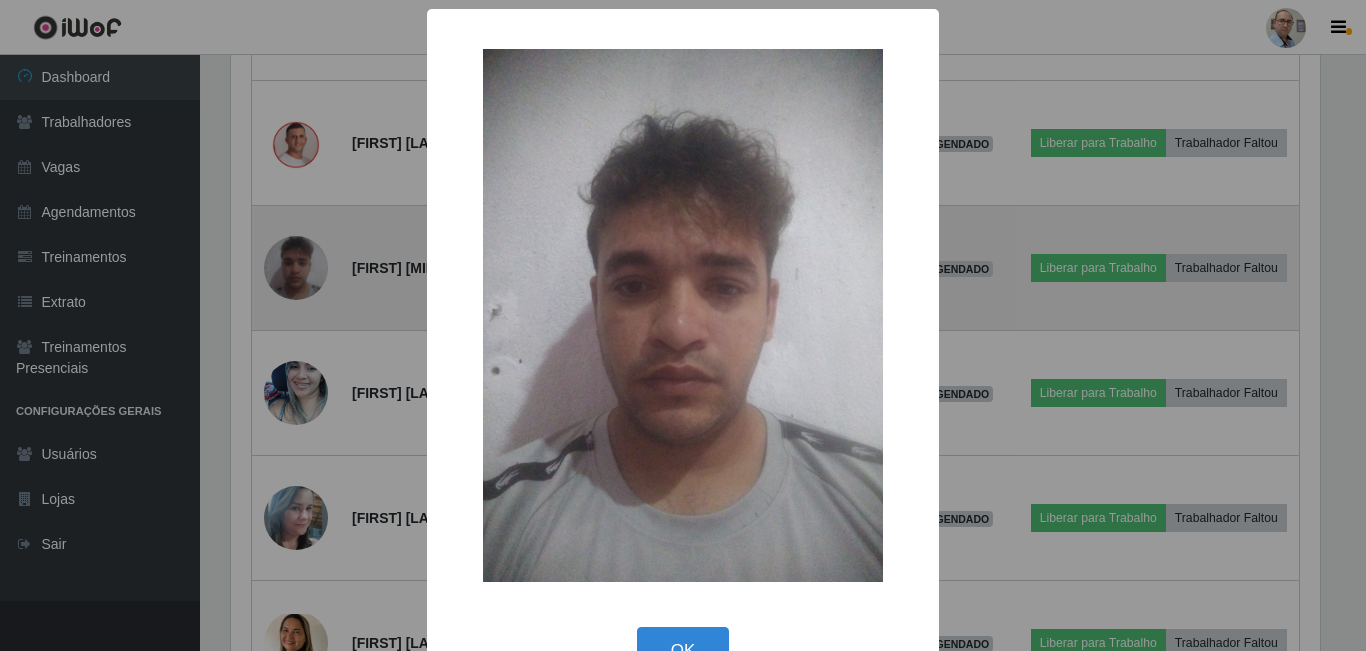 click on "× OK Cancel" at bounding box center [683, 325] 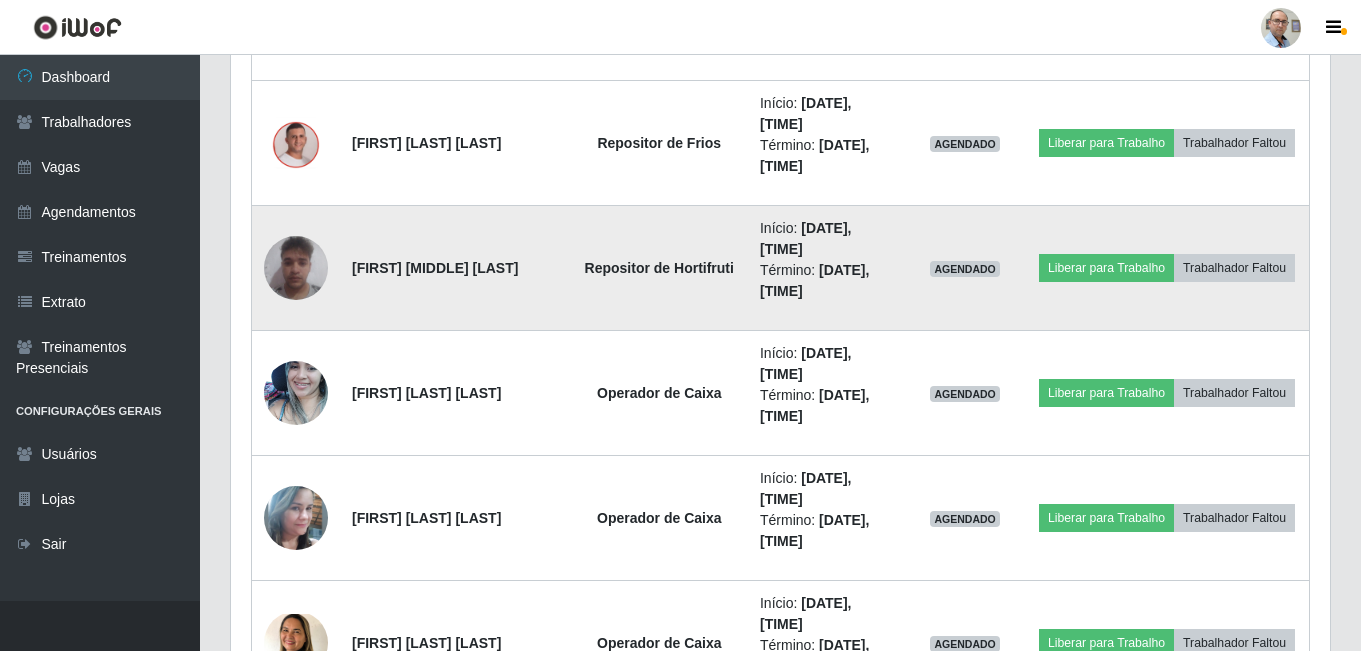 scroll, scrollTop: 999585, scrollLeft: 998901, axis: both 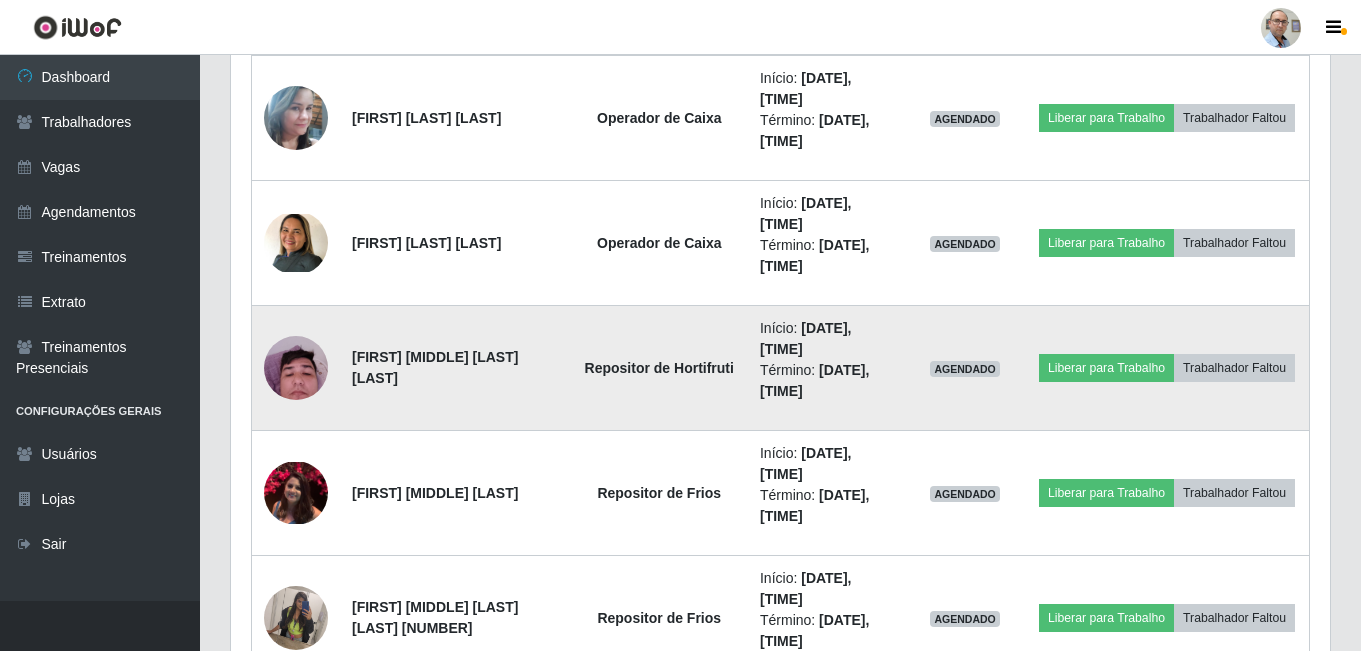 click at bounding box center [296, 367] 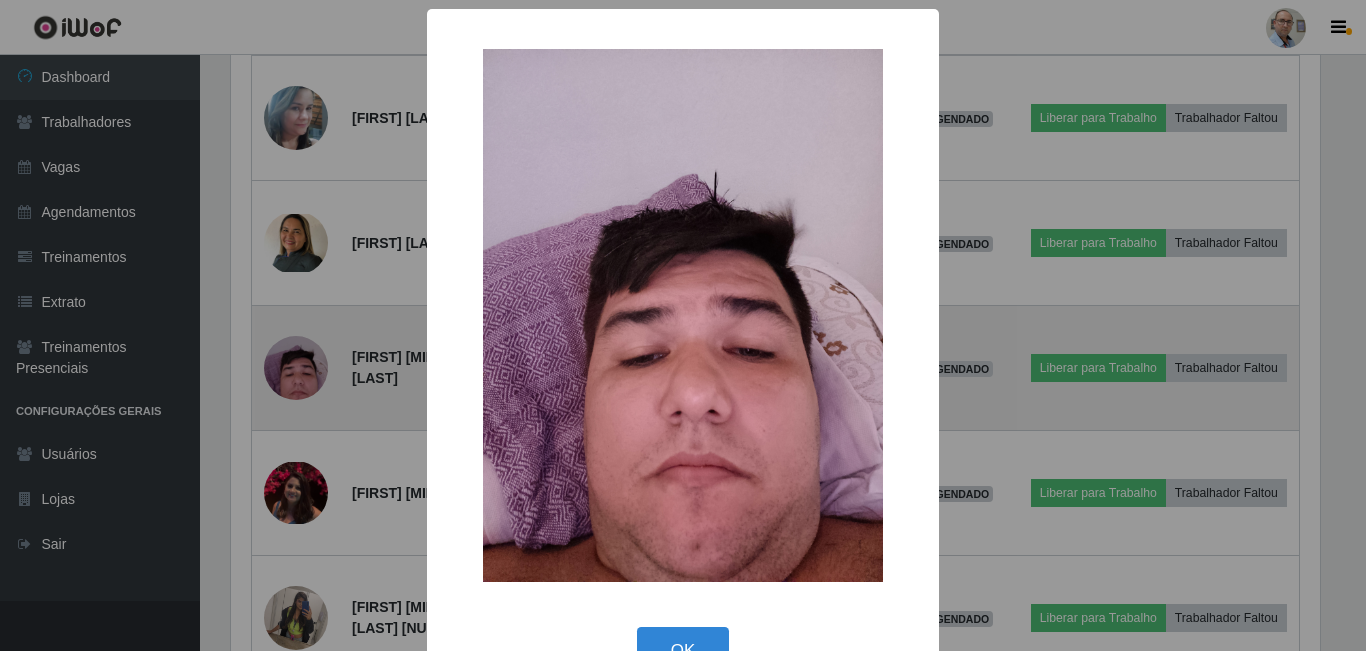 scroll, scrollTop: 999585, scrollLeft: 998911, axis: both 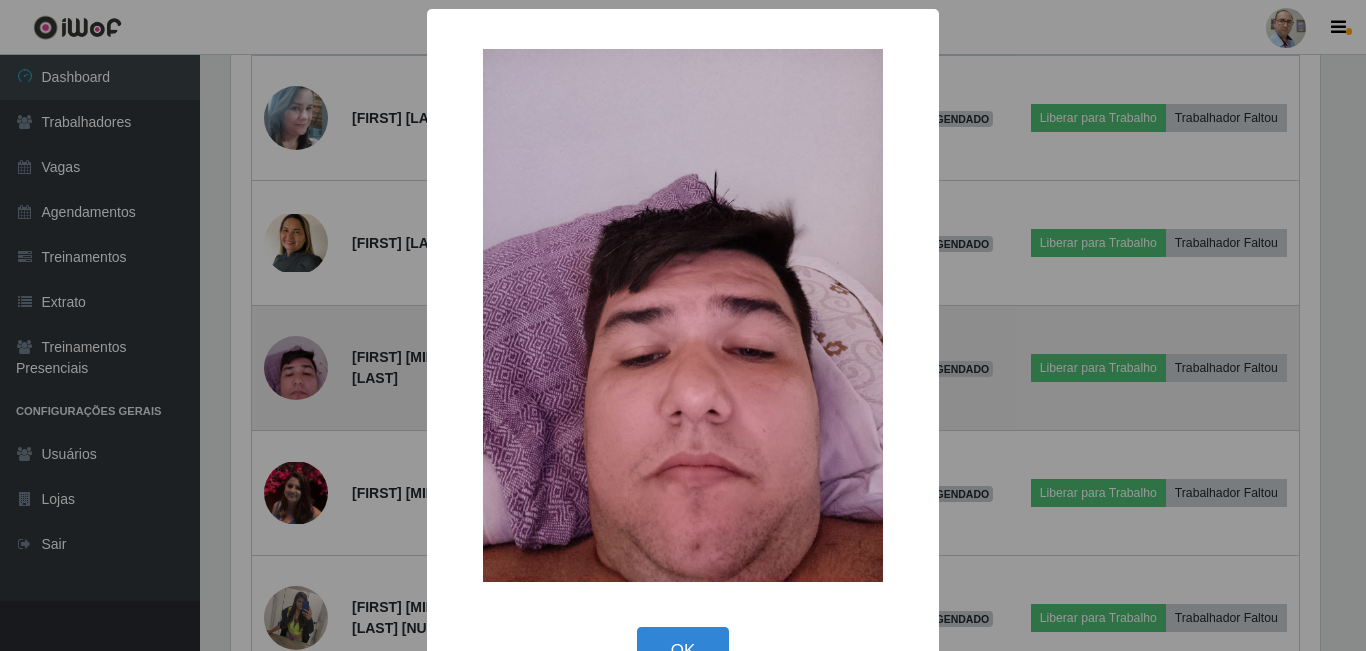 click on "× OK Cancel" at bounding box center [683, 325] 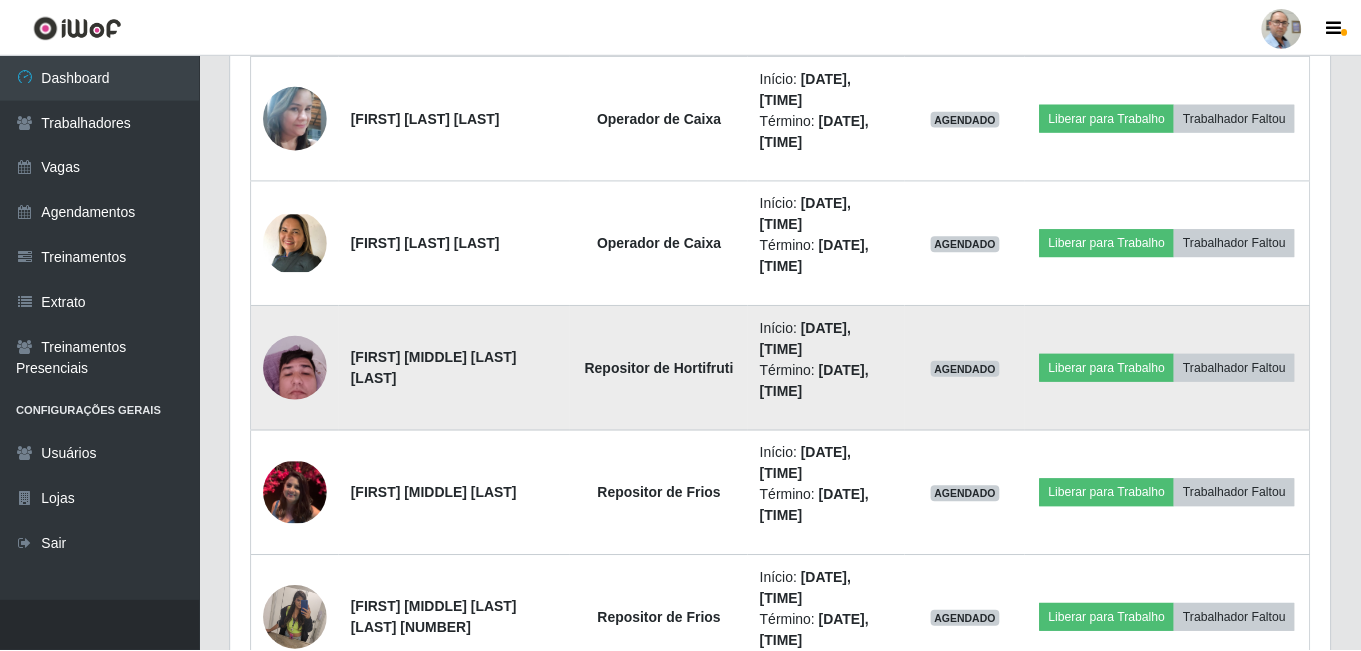 scroll, scrollTop: 999585, scrollLeft: 998901, axis: both 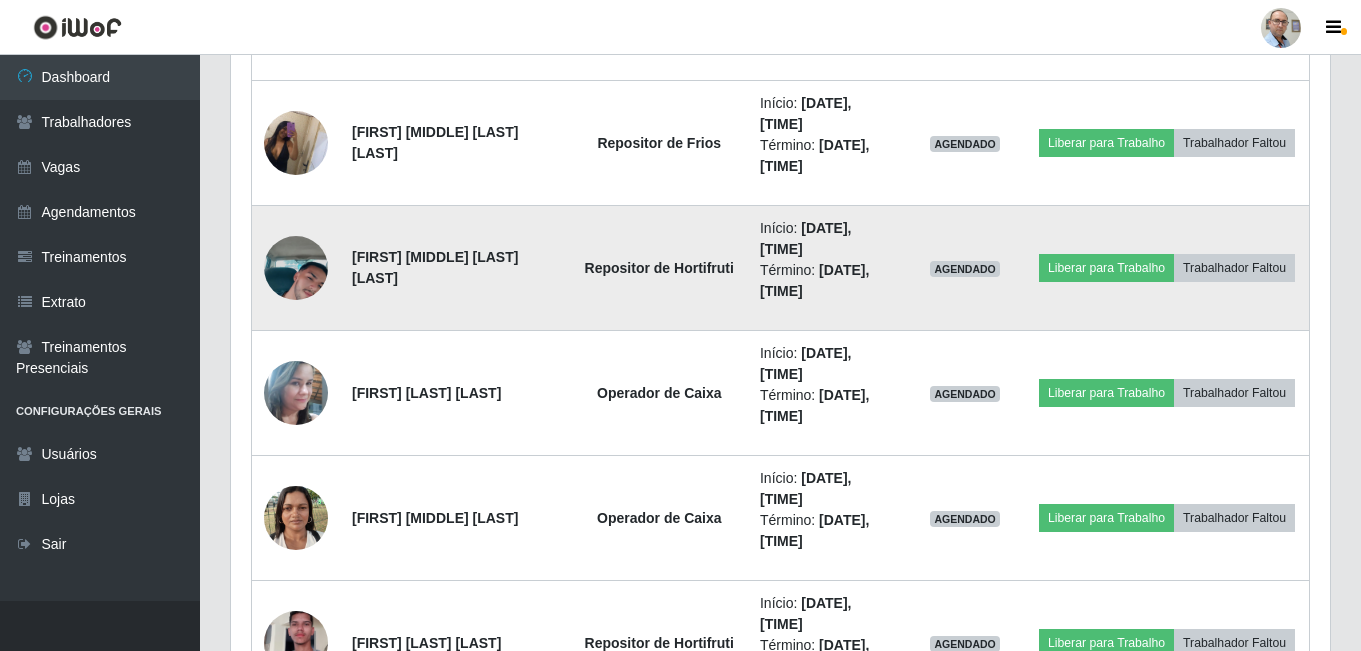 click at bounding box center (296, 268) 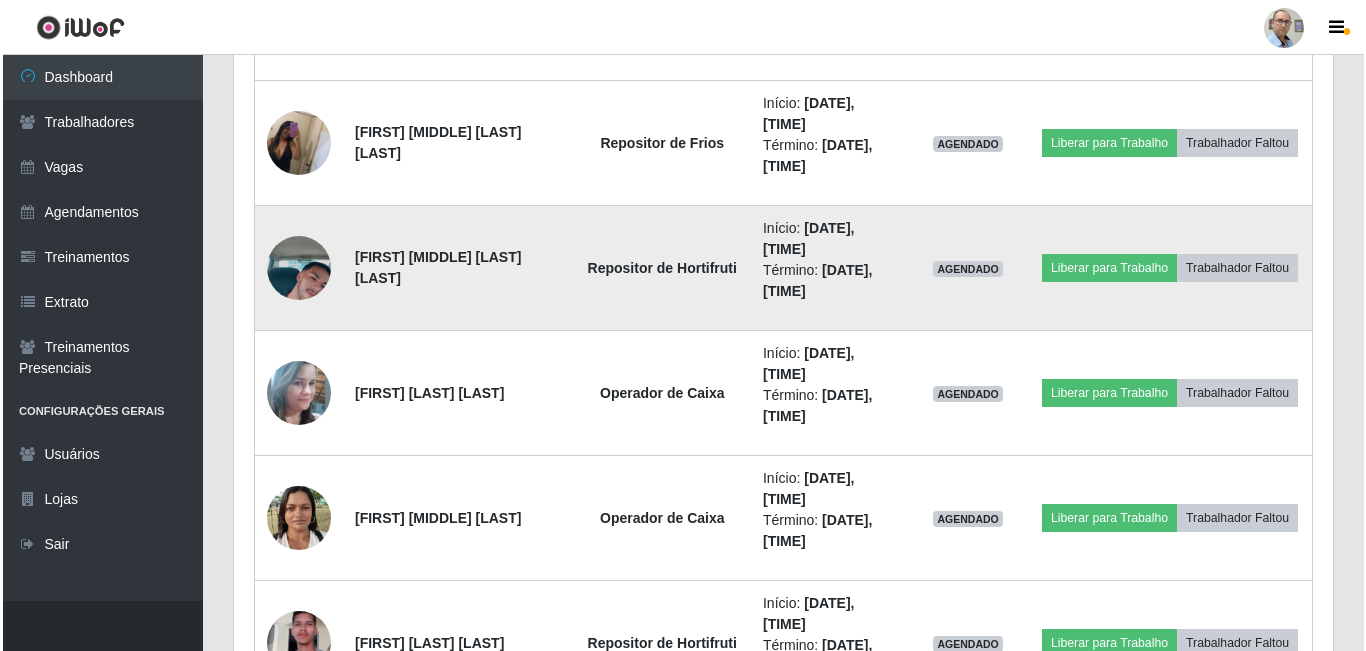 scroll, scrollTop: 999585, scrollLeft: 998911, axis: both 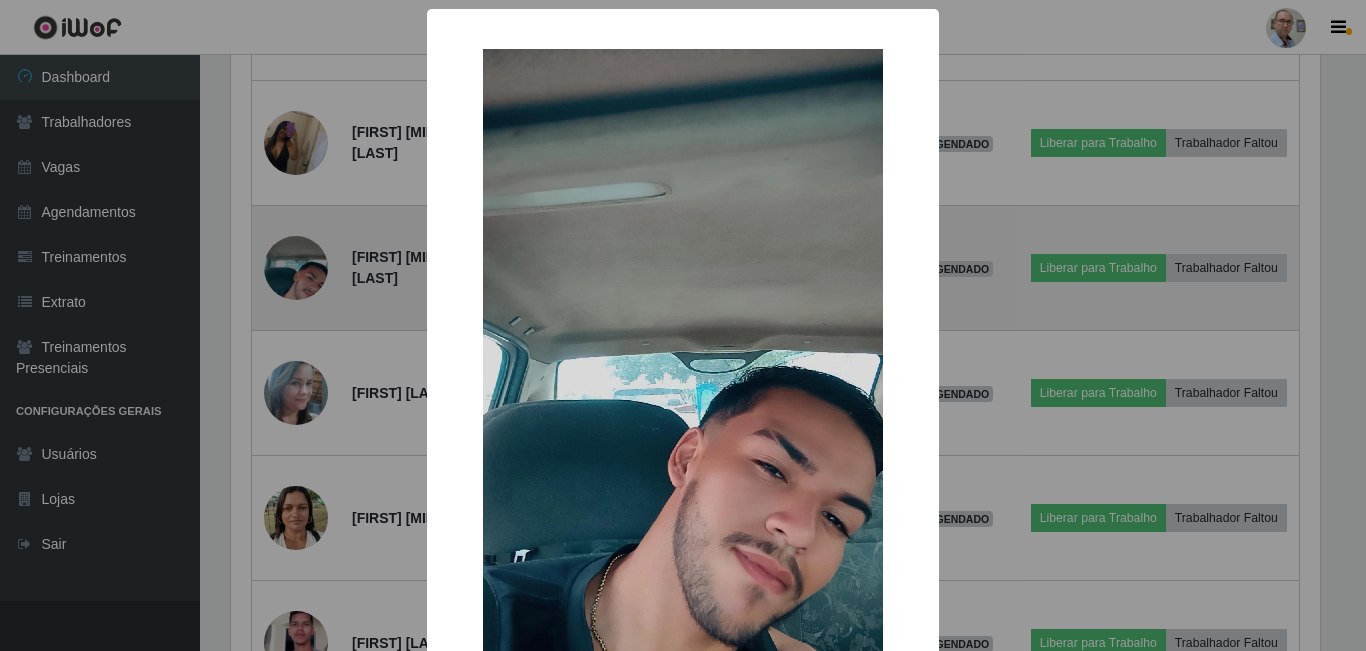click on "× OK Cancel" at bounding box center (683, 325) 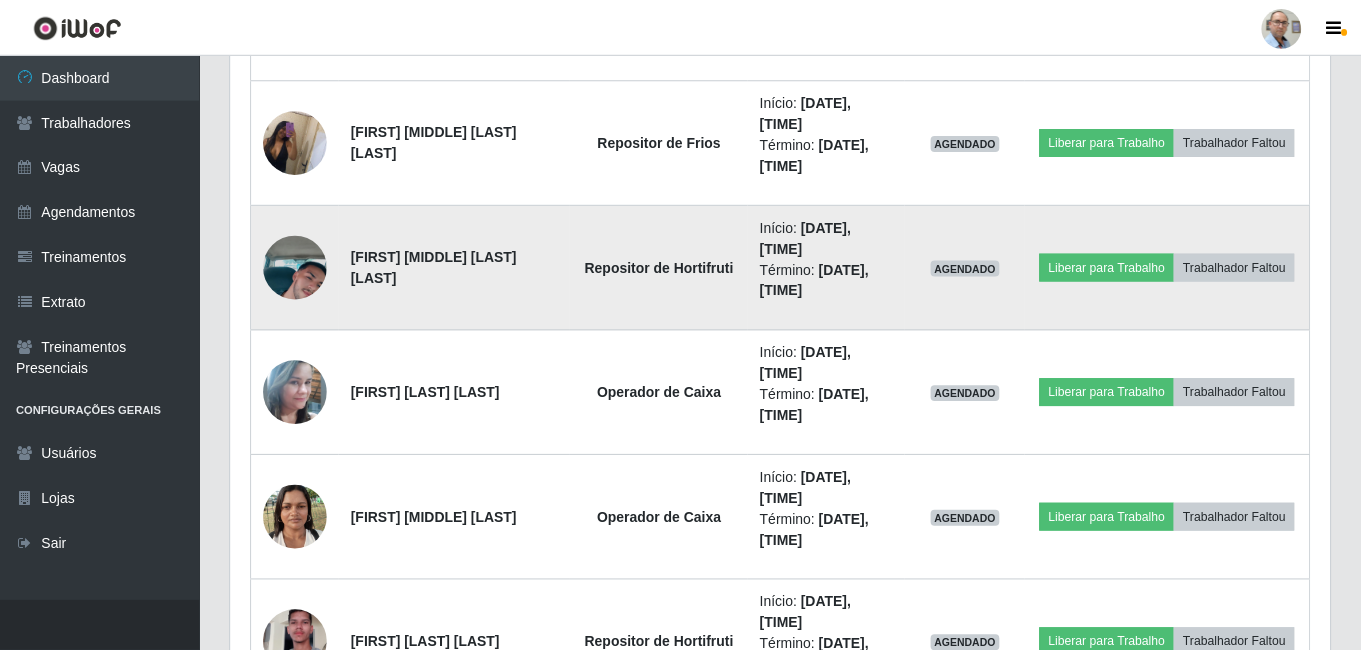 scroll, scrollTop: 999585, scrollLeft: 998901, axis: both 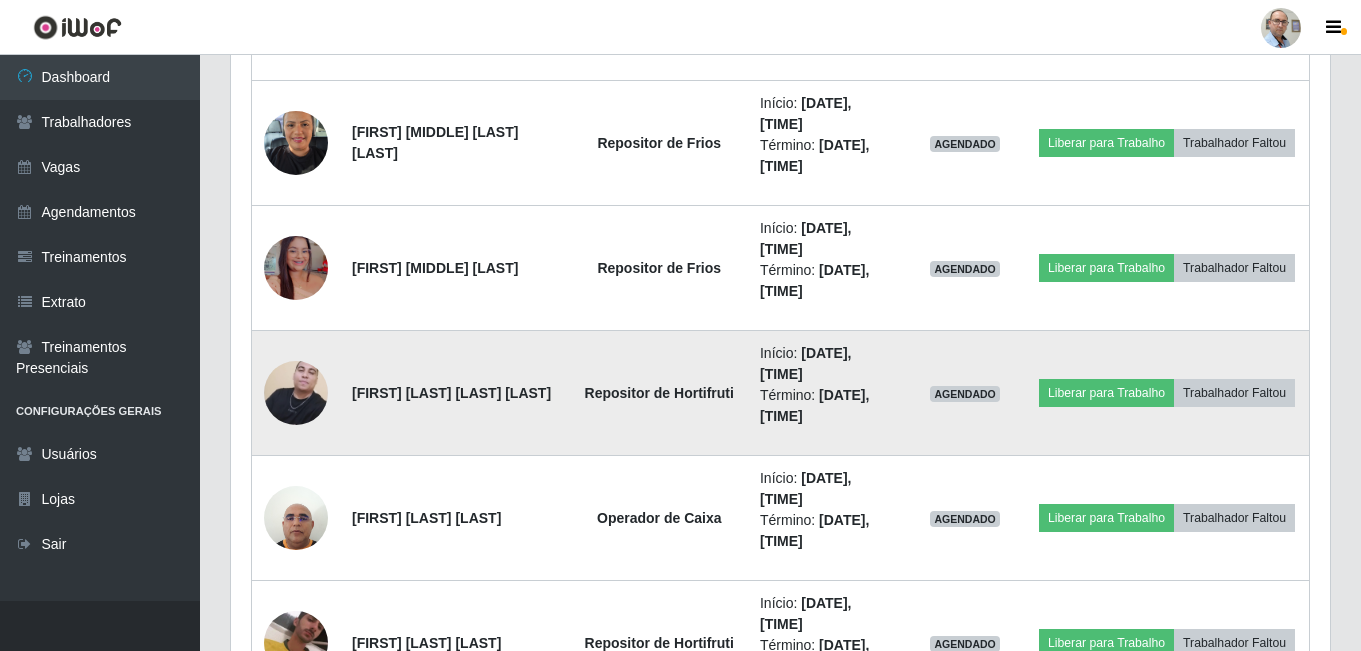 click at bounding box center (296, 393) 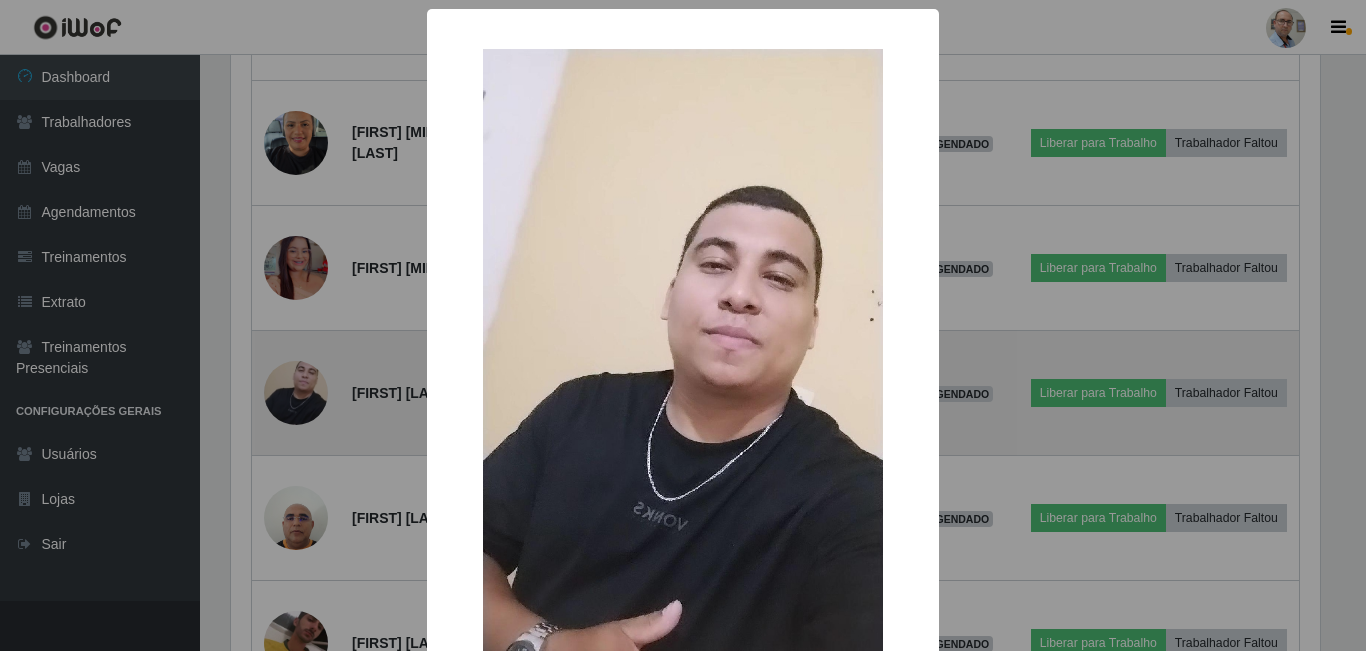 scroll, scrollTop: 999585, scrollLeft: 998911, axis: both 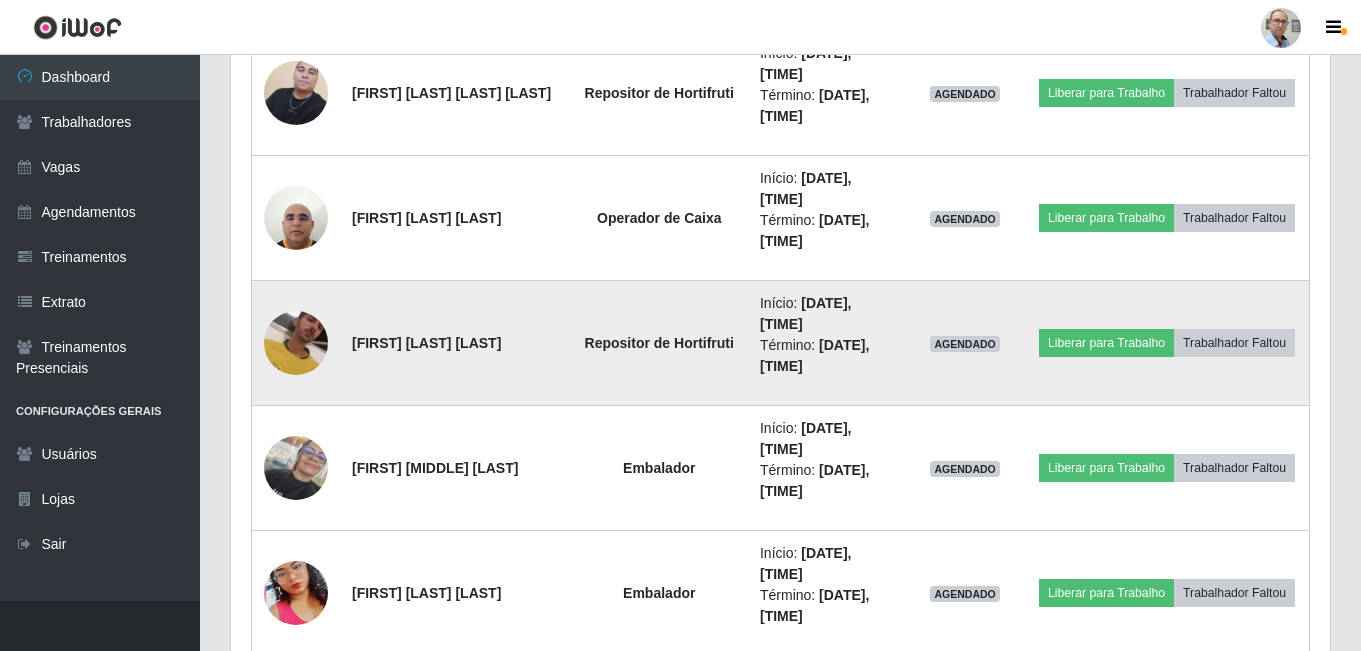 click at bounding box center [296, 343] 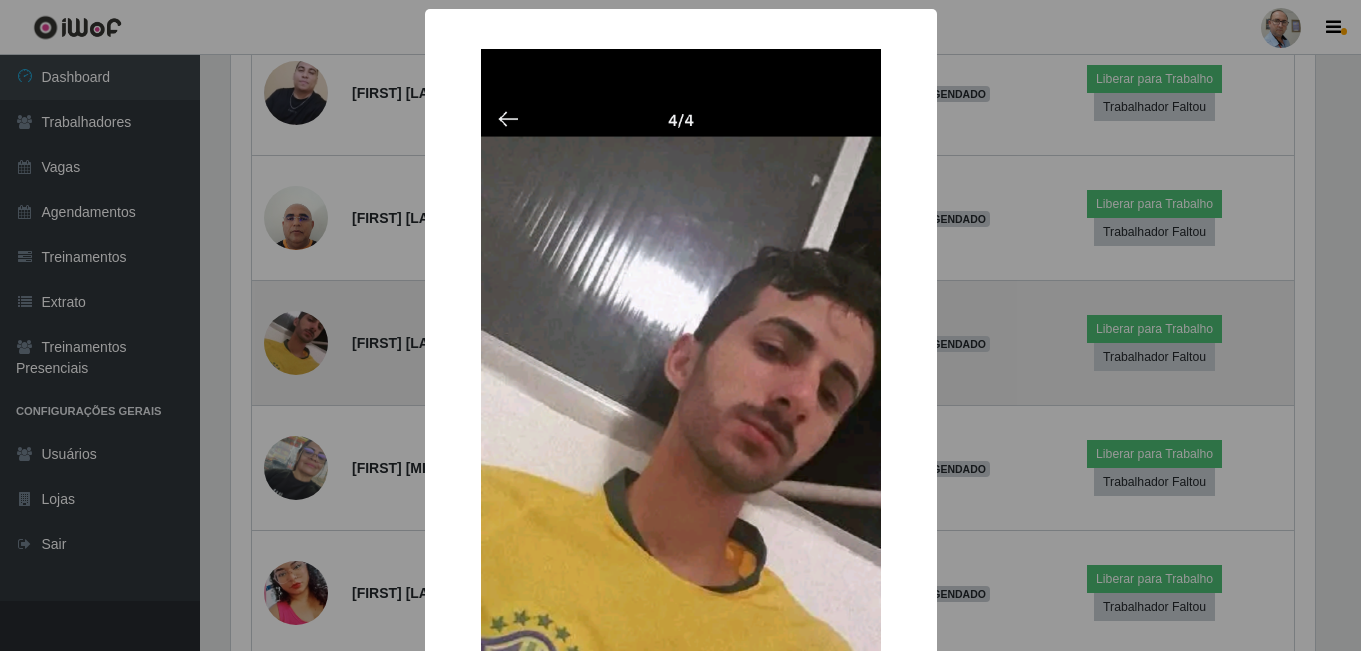 scroll, scrollTop: 999585, scrollLeft: 998911, axis: both 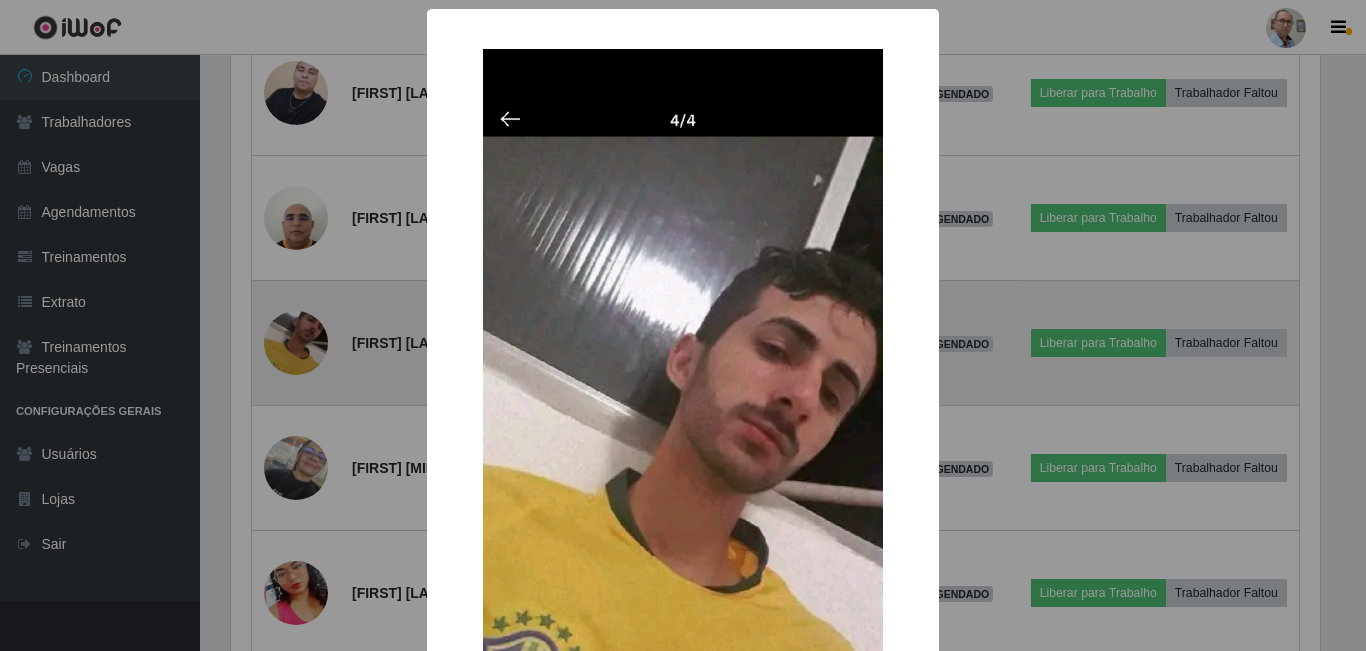 click on "× OK Cancel" at bounding box center (683, 325) 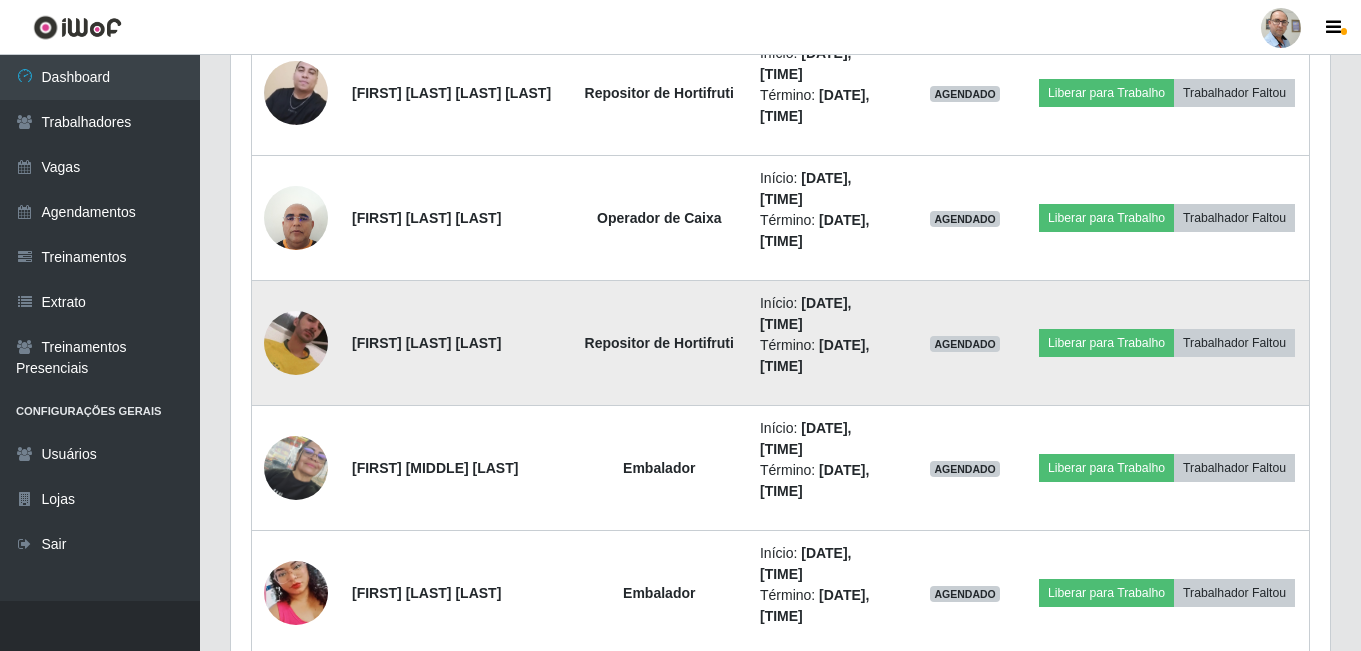 scroll, scrollTop: 999585, scrollLeft: 998901, axis: both 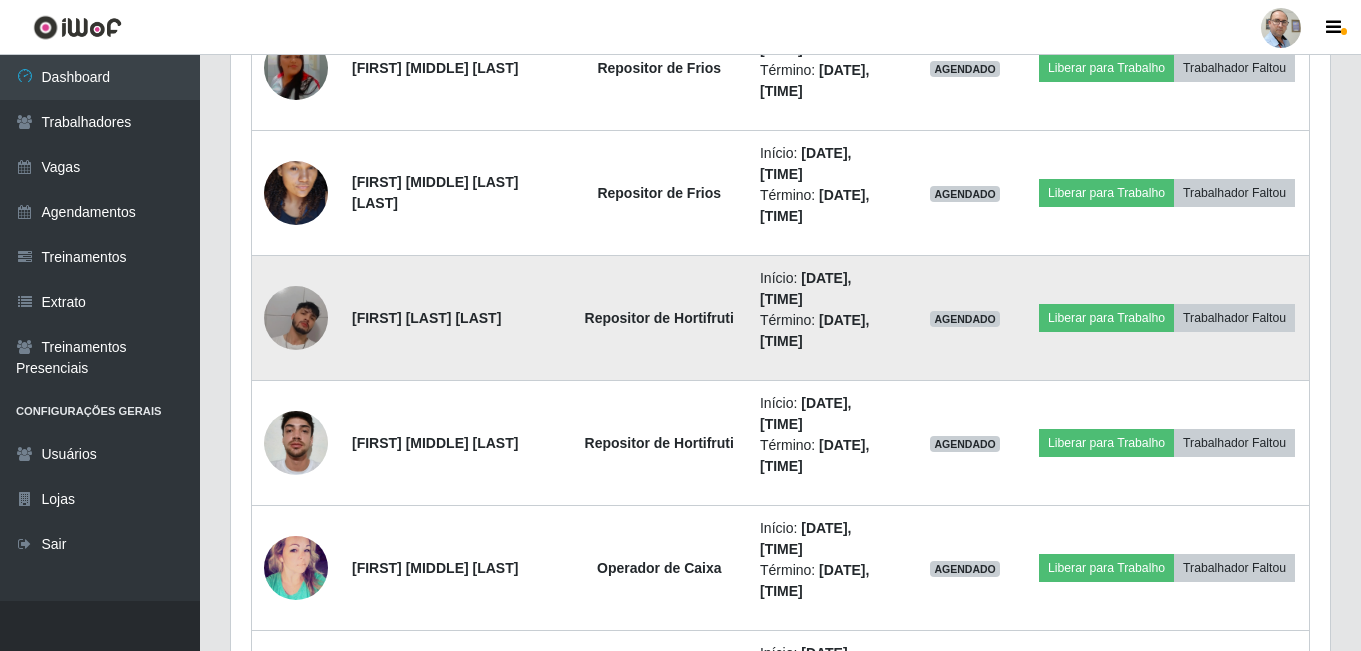 click at bounding box center [296, 318] 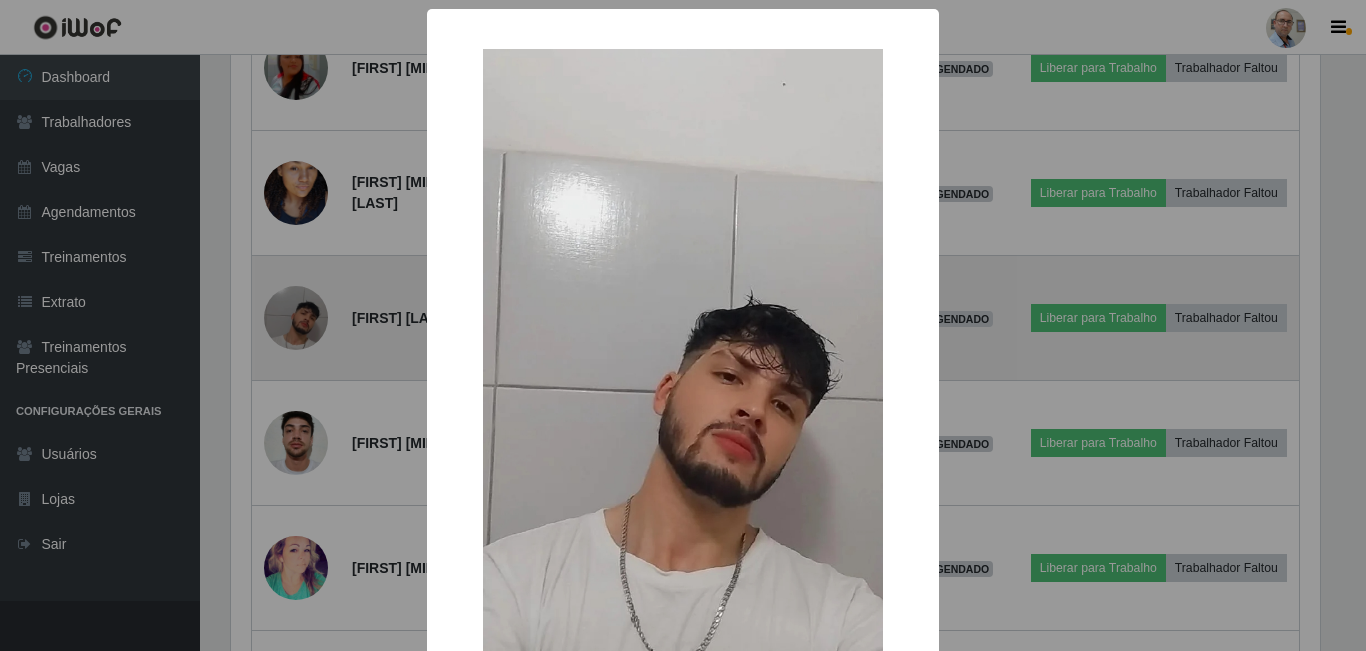scroll, scrollTop: 999585, scrollLeft: 998911, axis: both 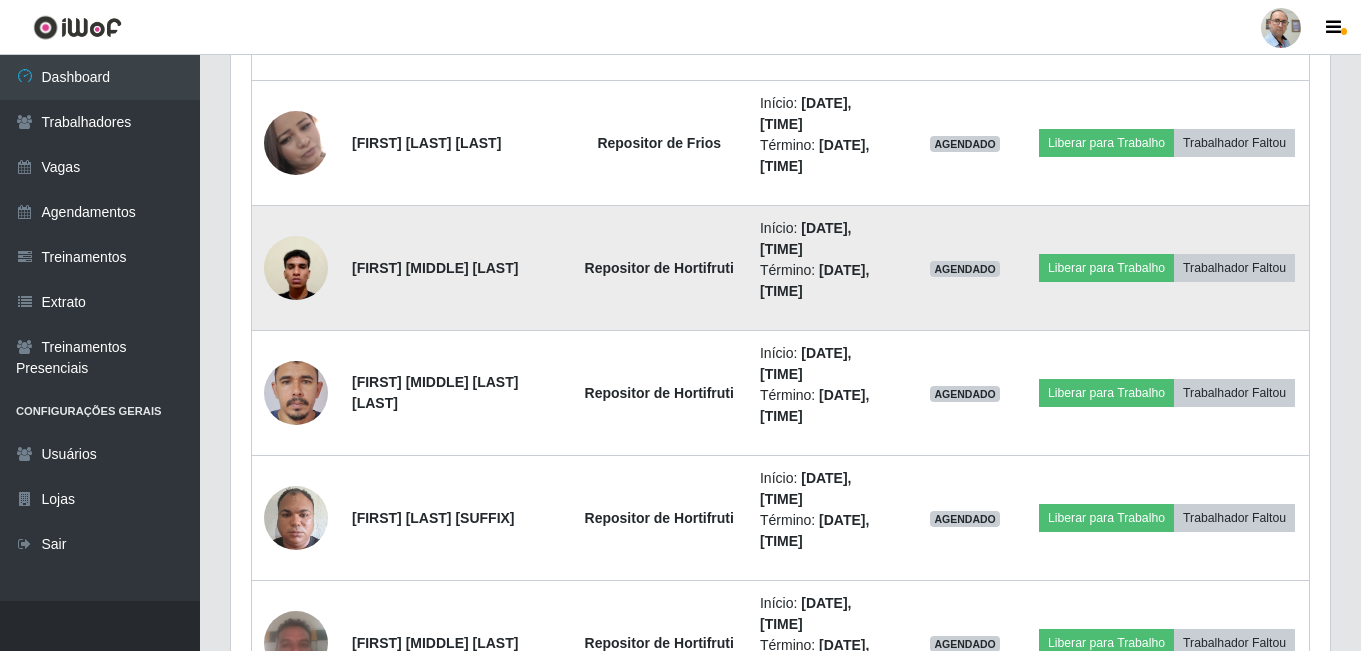 click at bounding box center [296, 267] 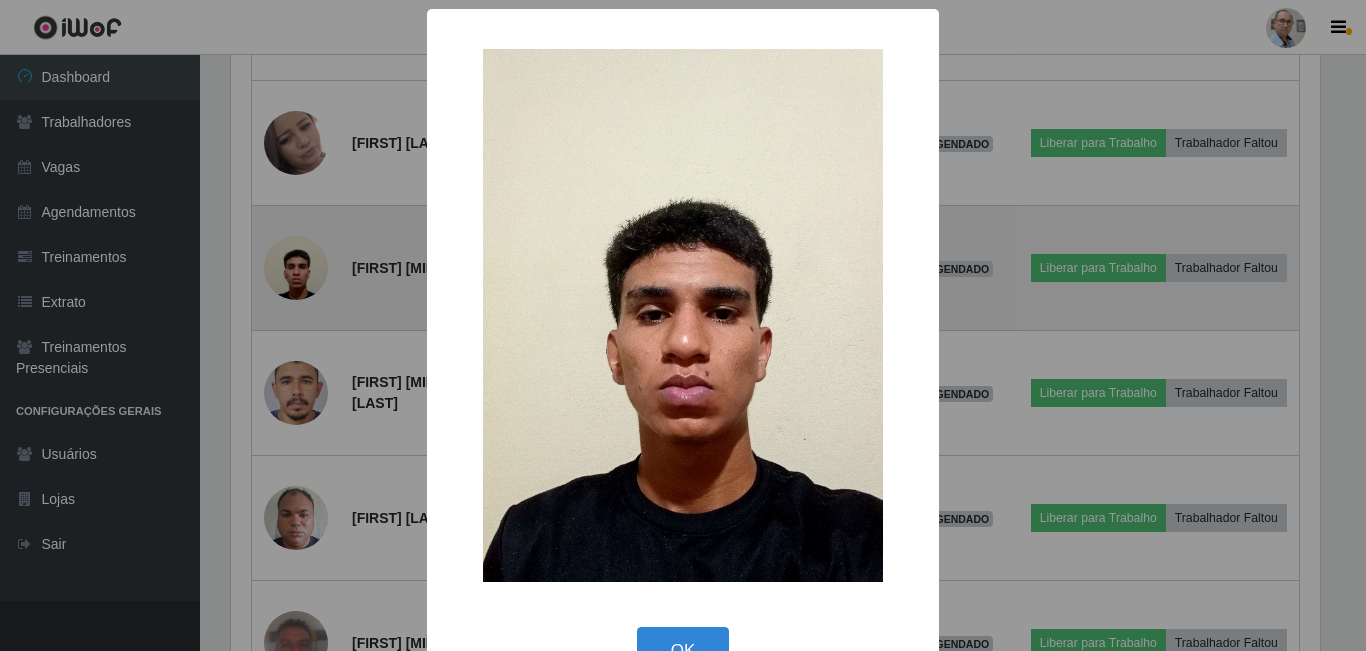 scroll, scrollTop: 999585, scrollLeft: 998911, axis: both 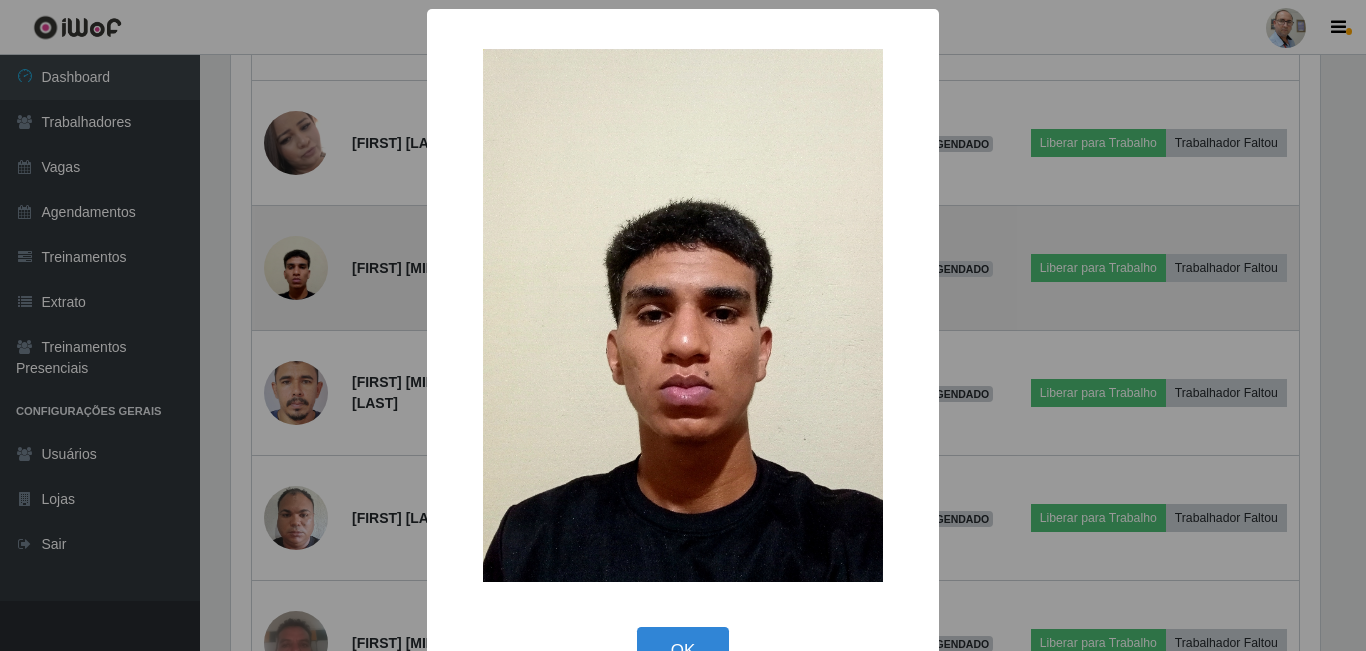 click on "× OK Cancel" at bounding box center [683, 325] 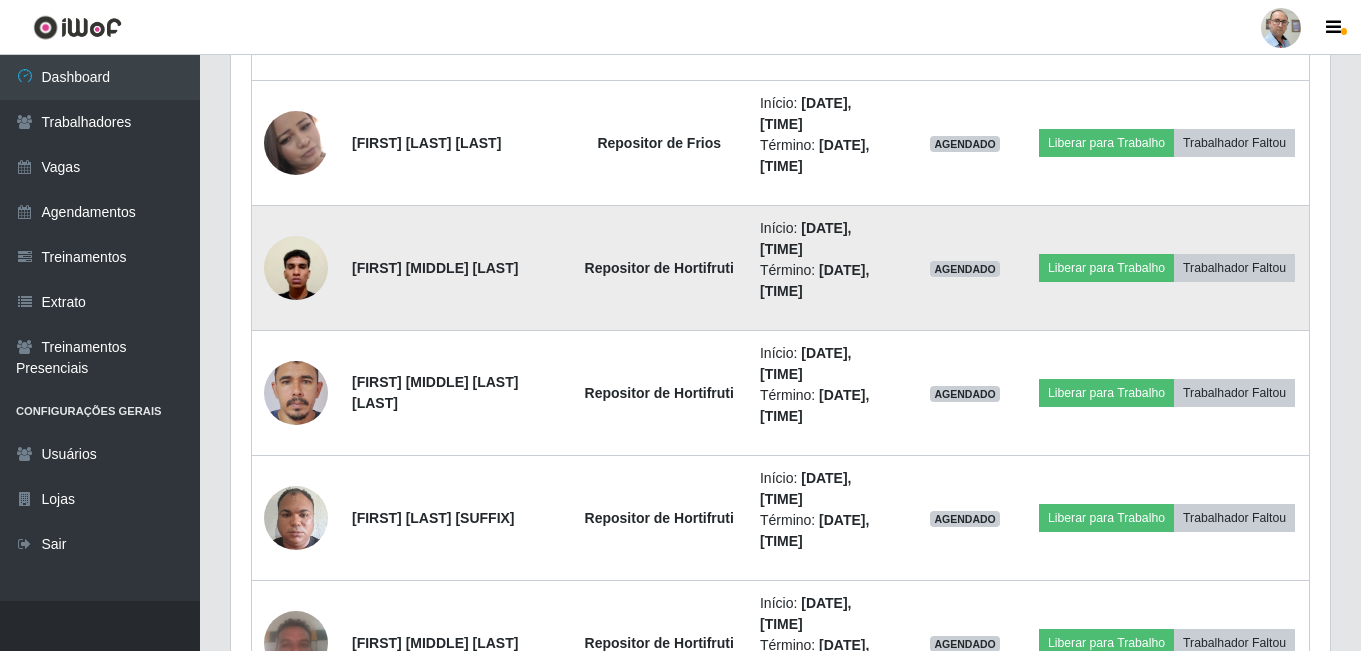 scroll, scrollTop: 999585, scrollLeft: 998901, axis: both 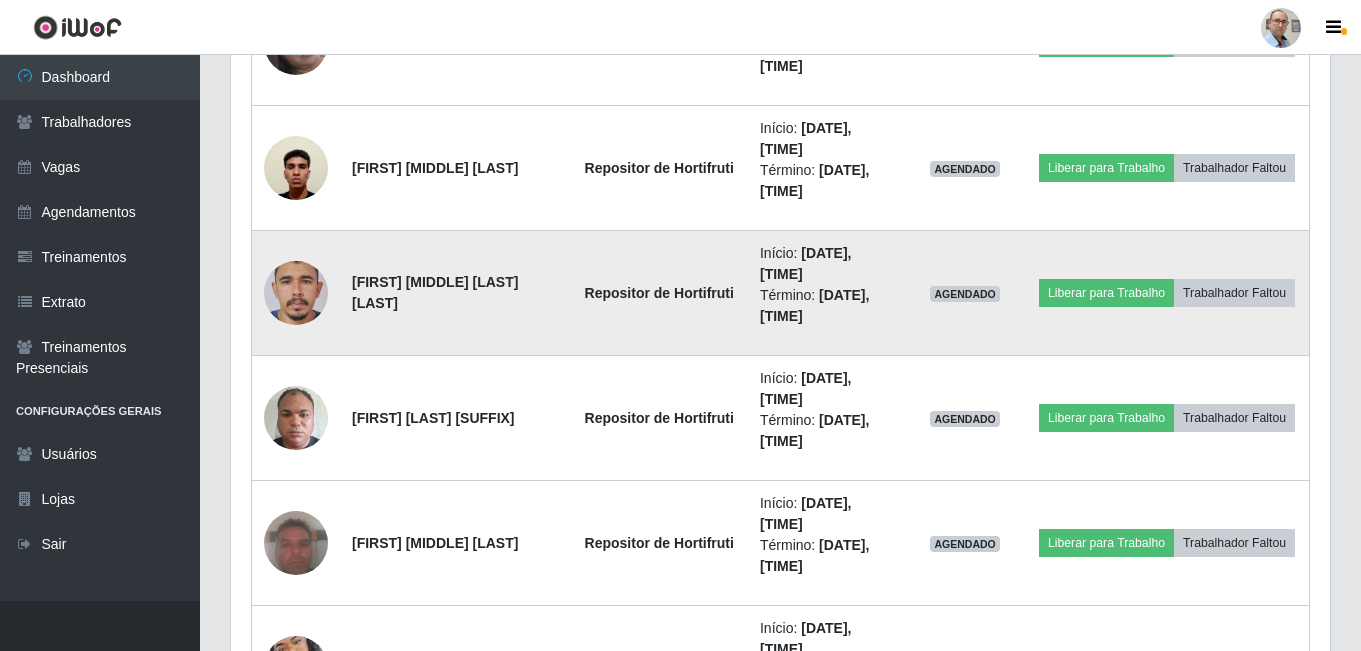 click at bounding box center [296, 293] 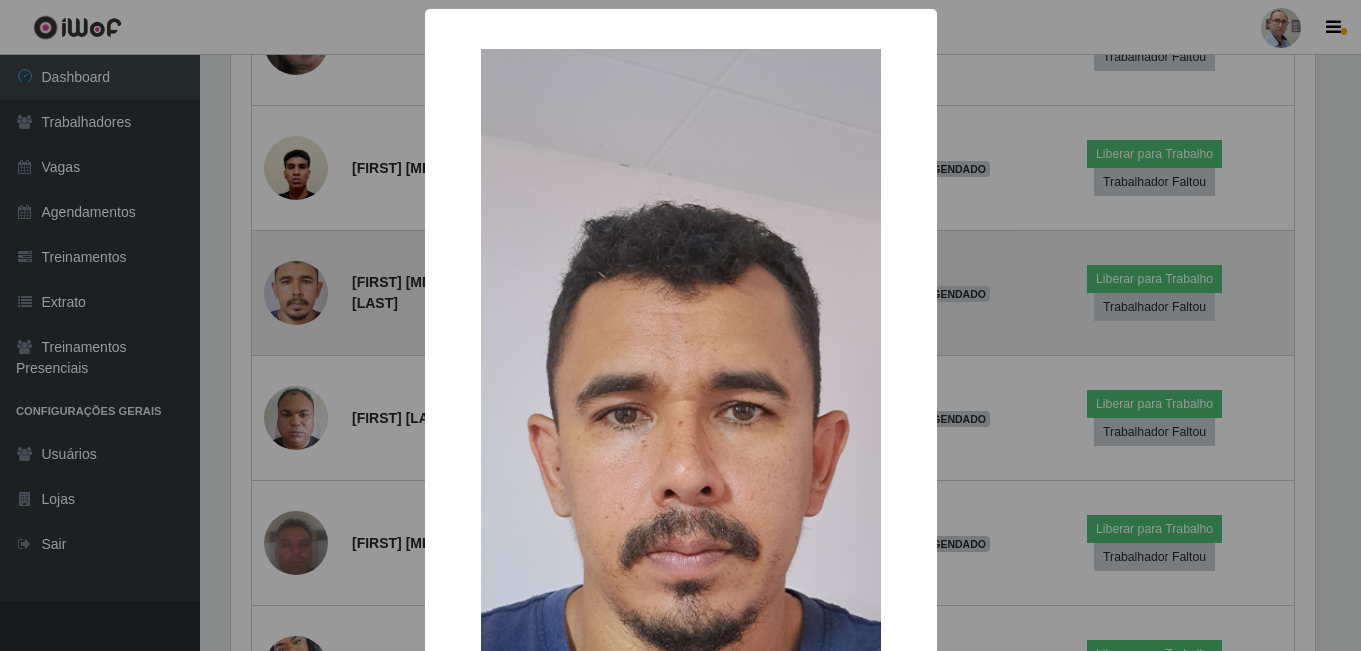 scroll, scrollTop: 999585, scrollLeft: 998911, axis: both 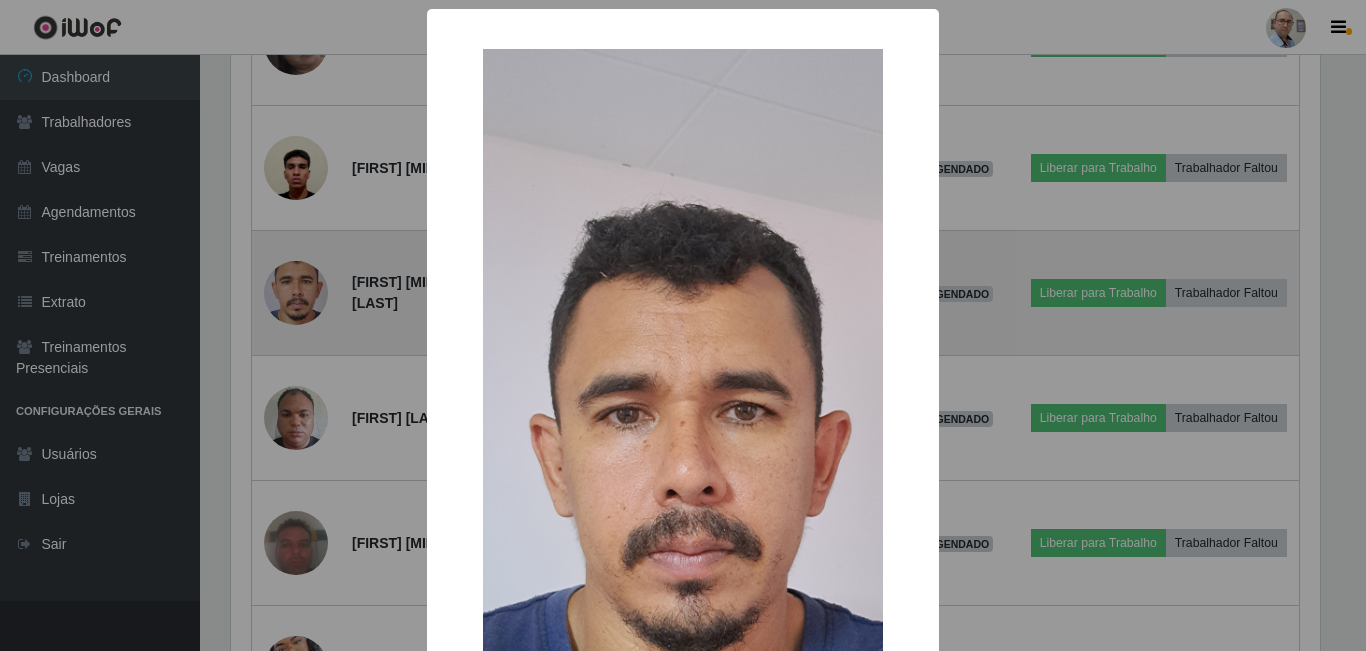 click on "× OK Cancel" at bounding box center (683, 325) 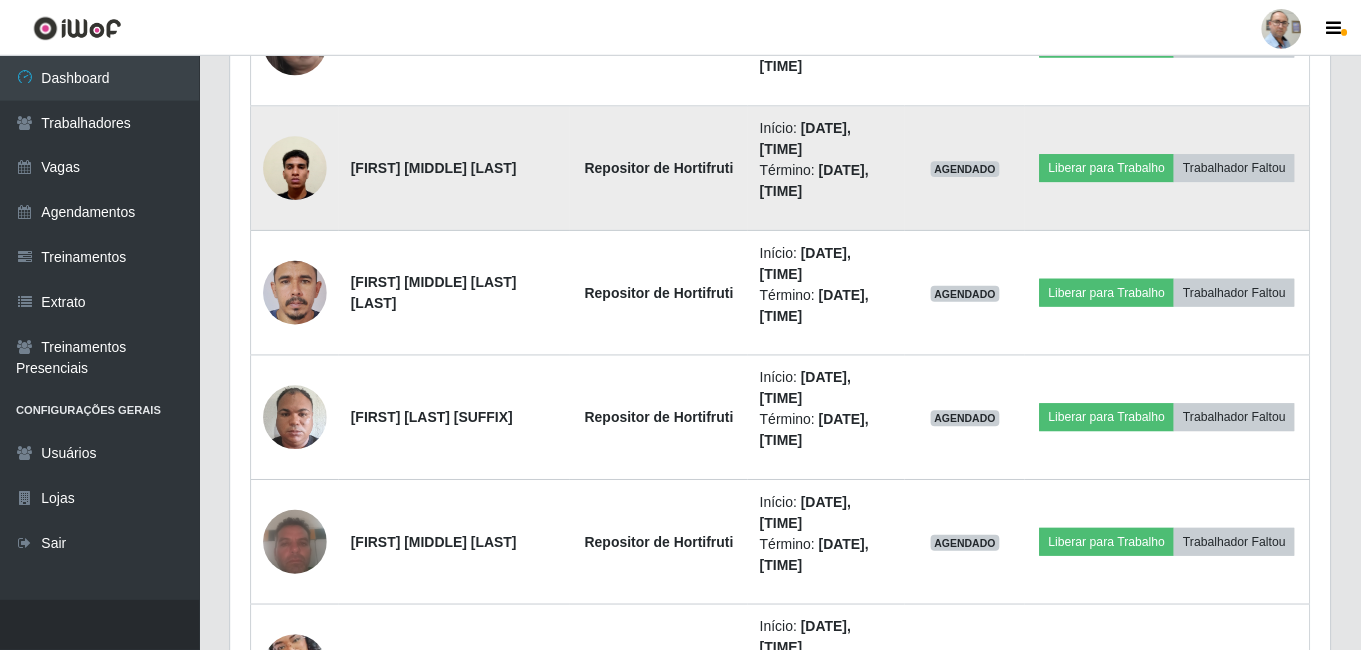 scroll, scrollTop: 999585, scrollLeft: 998901, axis: both 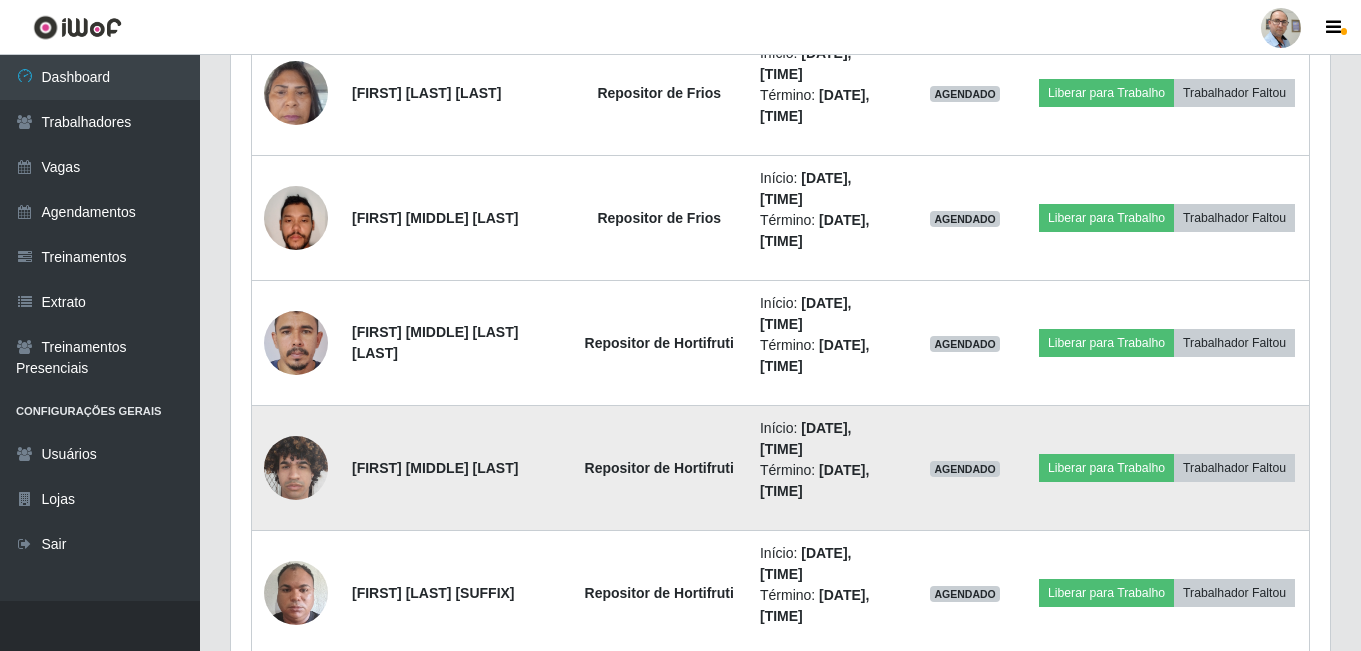 click at bounding box center (296, 468) 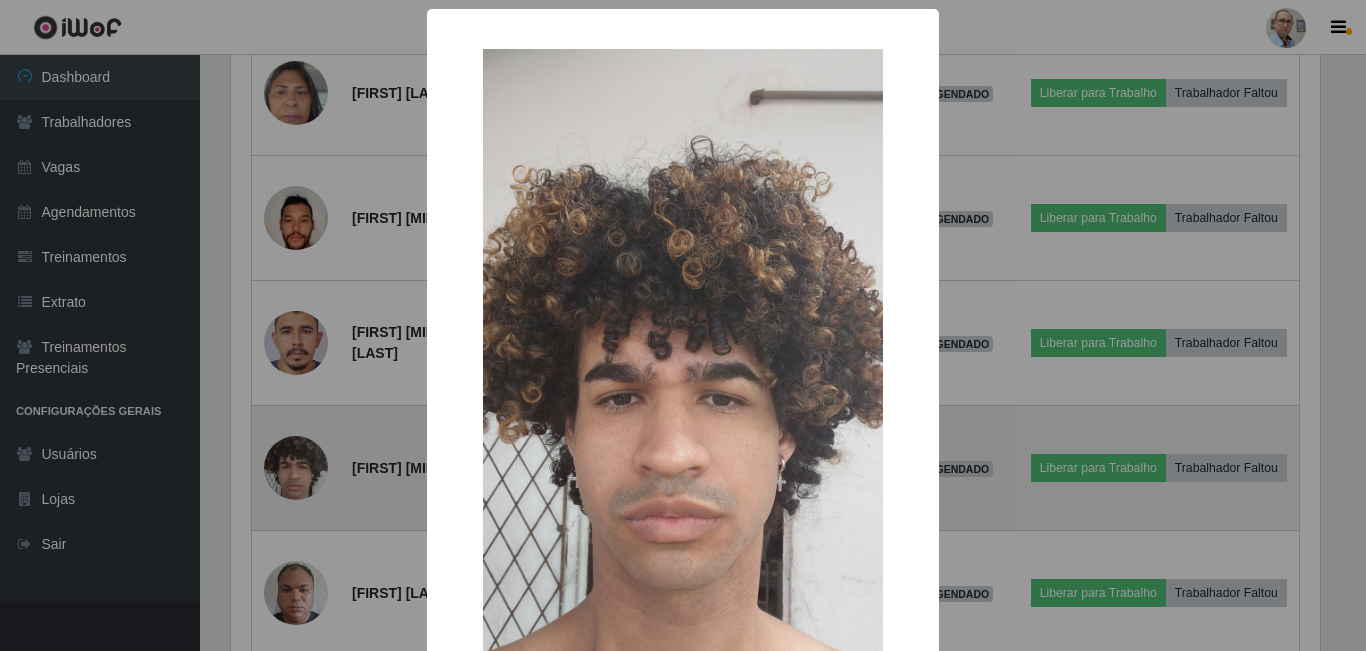 scroll, scrollTop: 999585, scrollLeft: 998911, axis: both 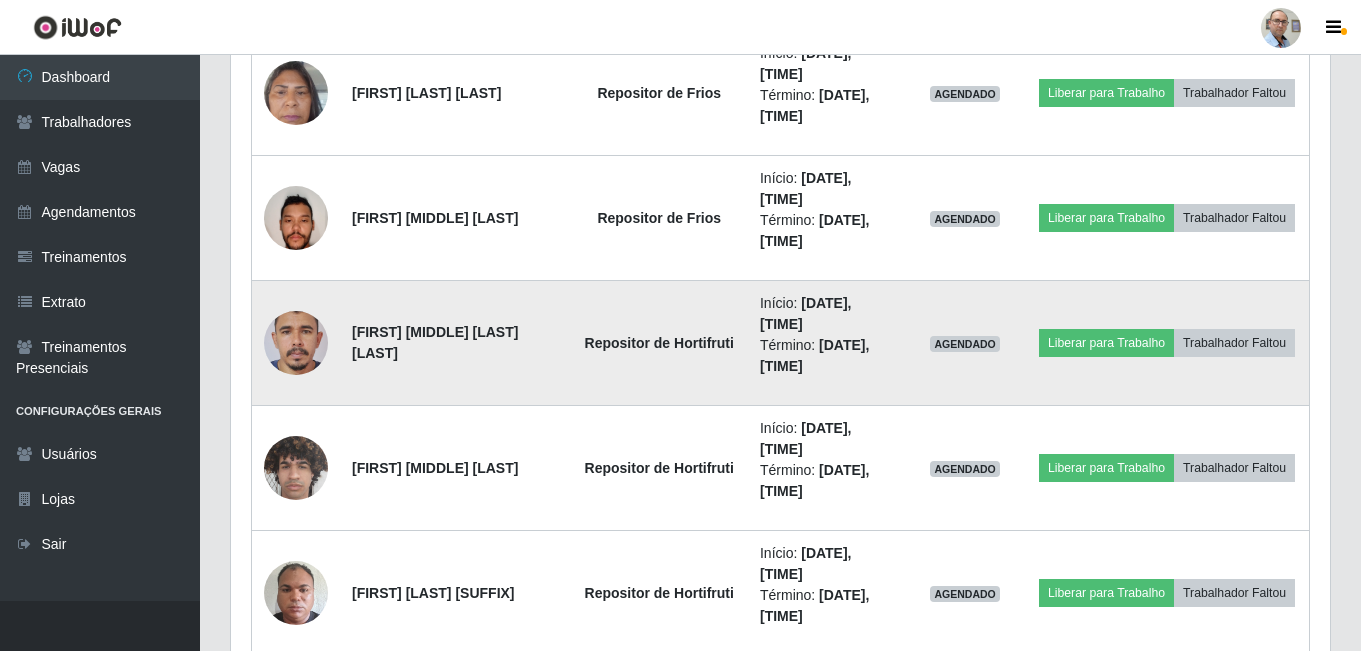 click at bounding box center [296, 343] 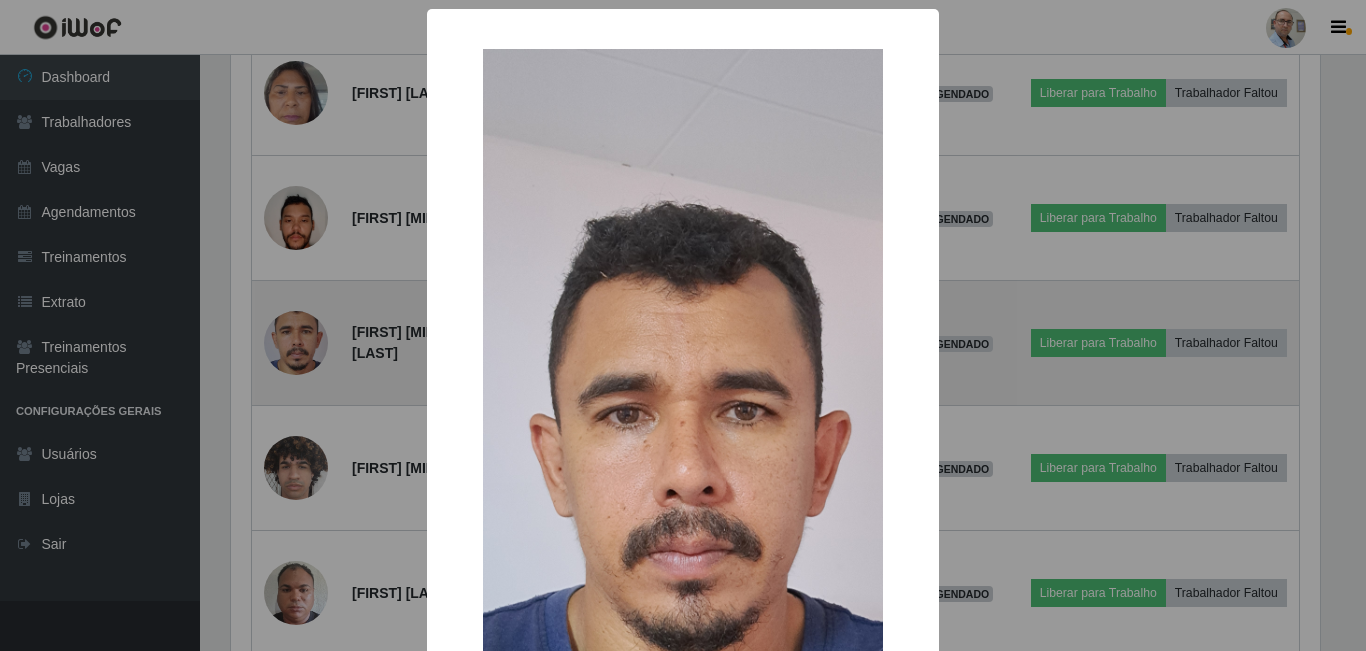 scroll, scrollTop: 999585, scrollLeft: 998911, axis: both 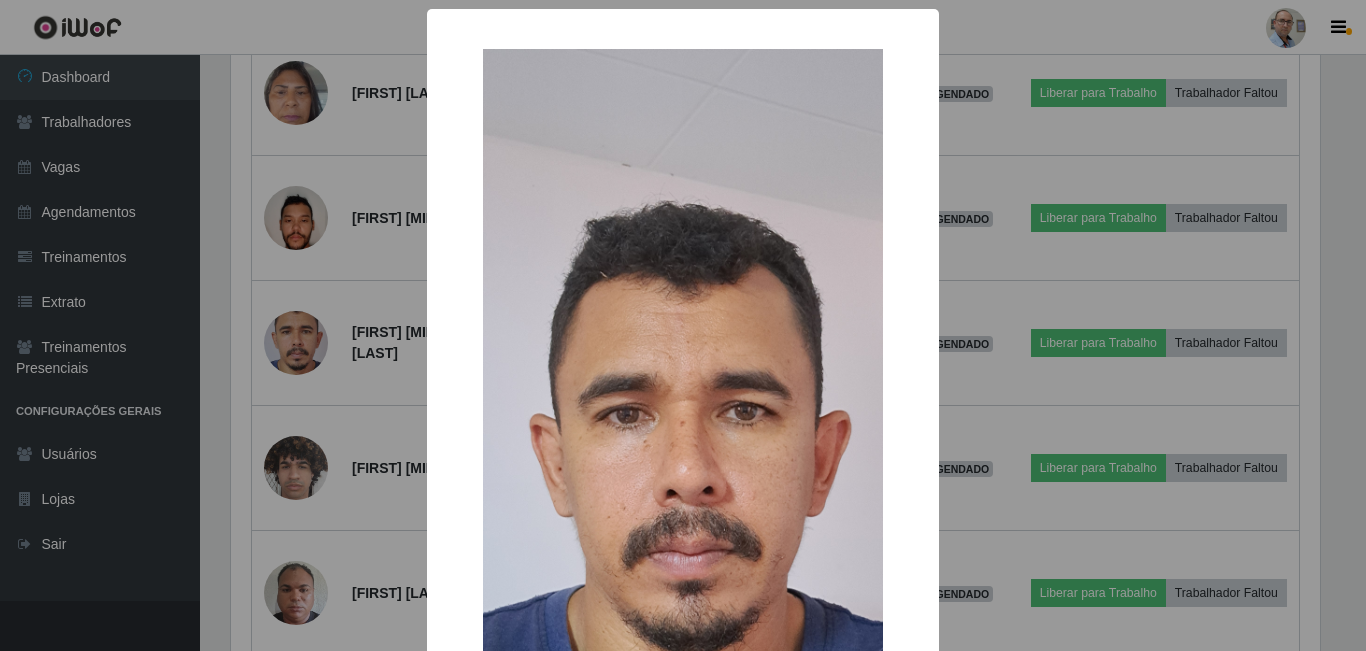 click on "× OK Cancel" at bounding box center (683, 325) 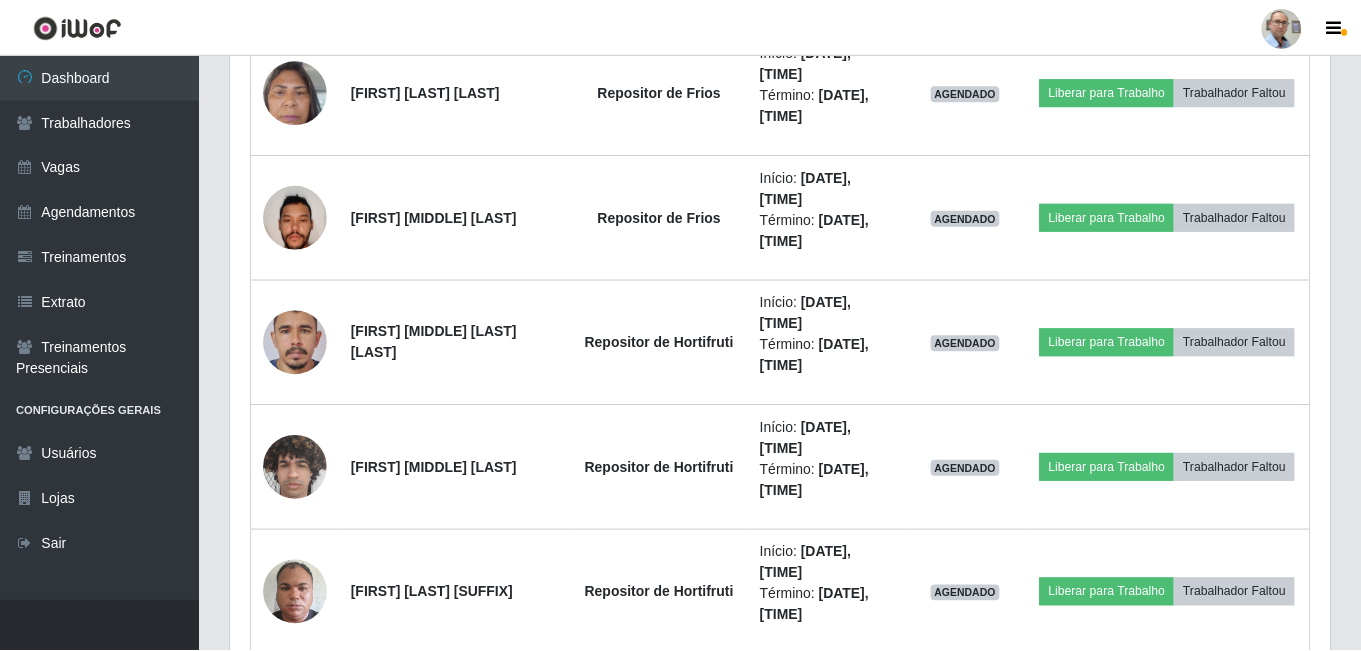 scroll, scrollTop: 999585, scrollLeft: 998901, axis: both 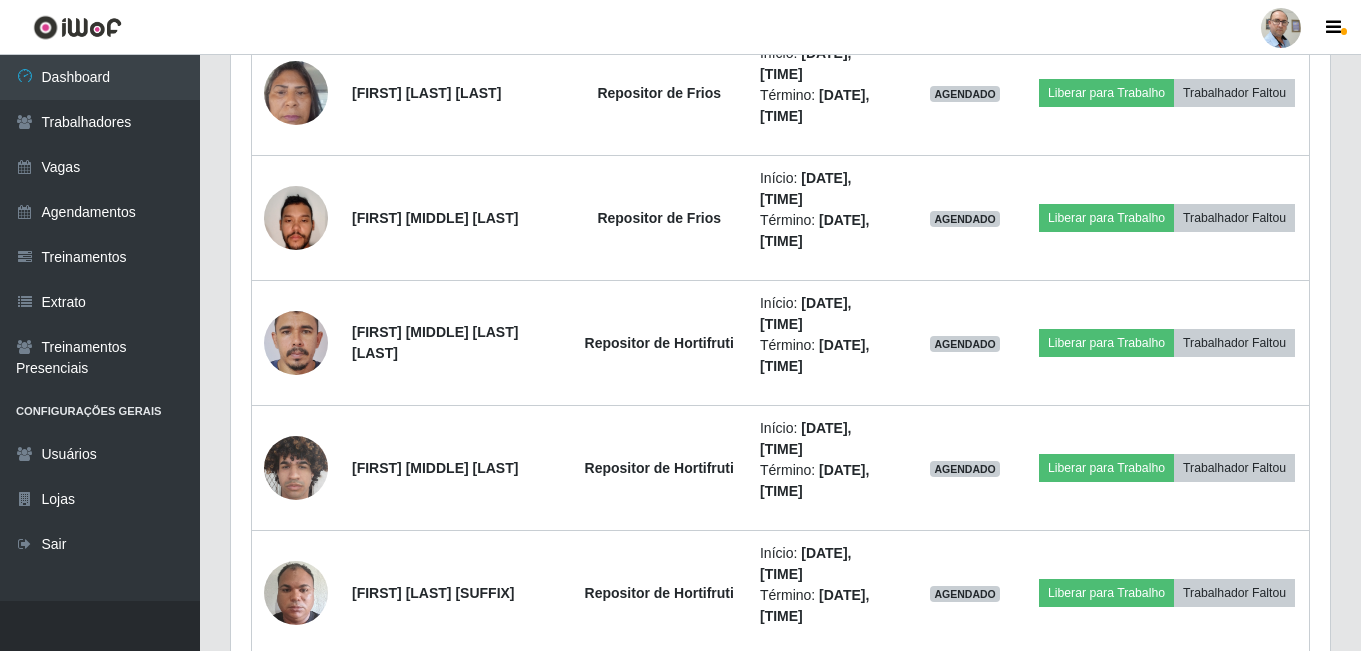 click at bounding box center [296, 592] 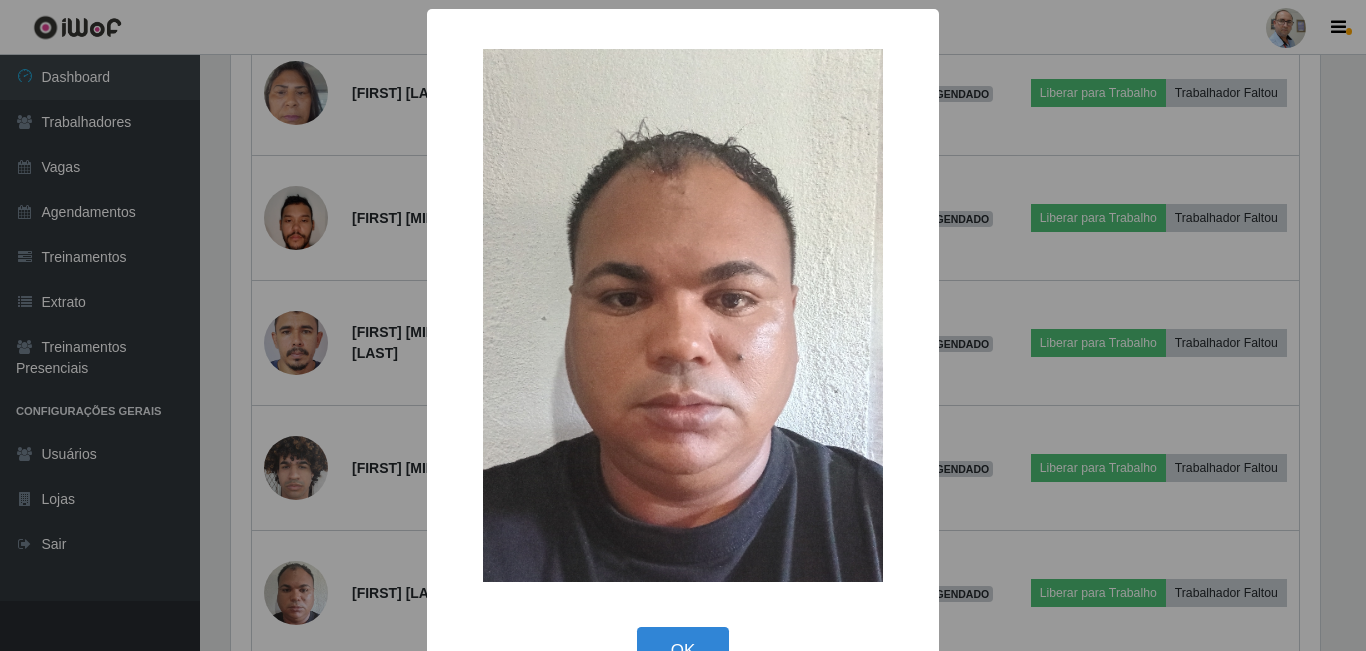 scroll, scrollTop: 999585, scrollLeft: 998911, axis: both 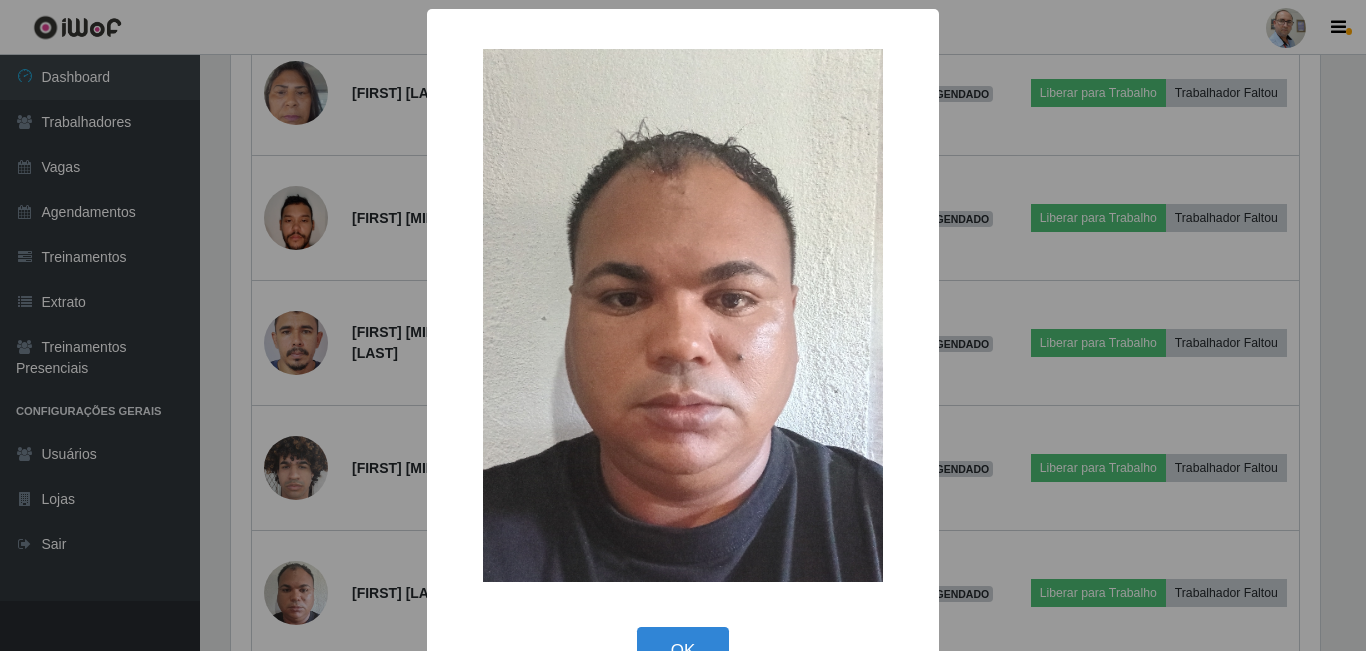 click on "× OK Cancel" at bounding box center (683, 325) 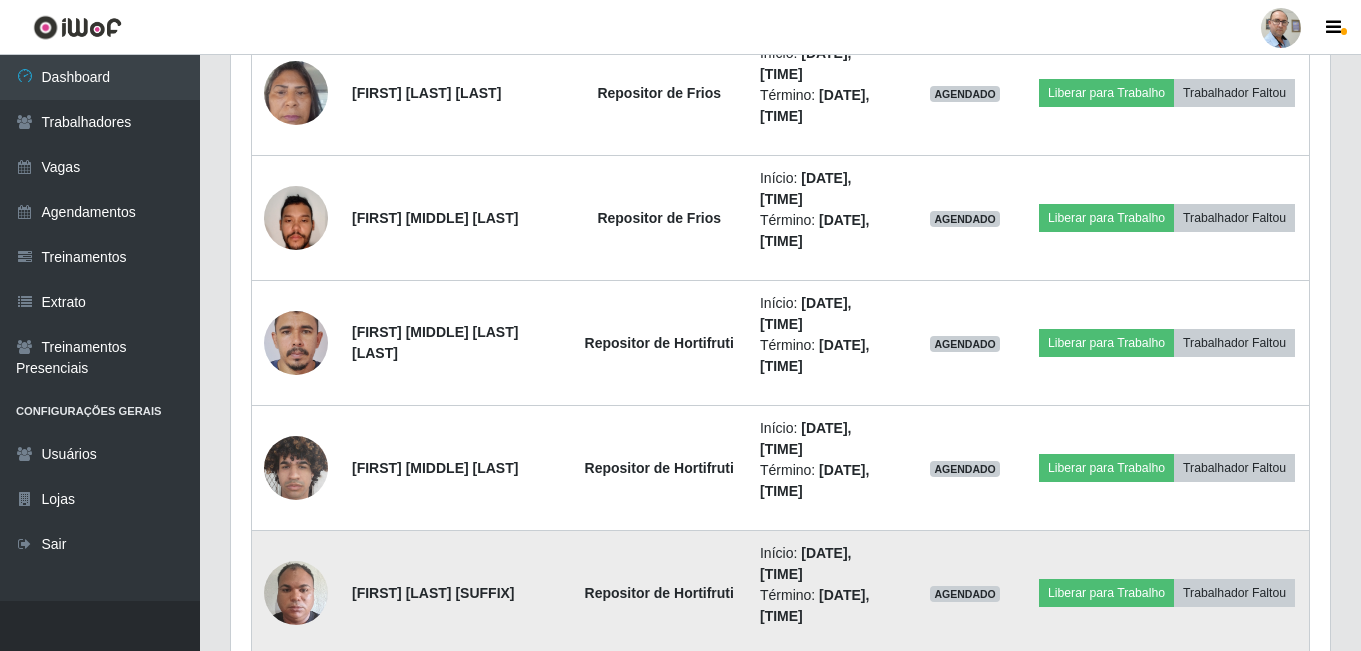 scroll, scrollTop: 999585, scrollLeft: 998901, axis: both 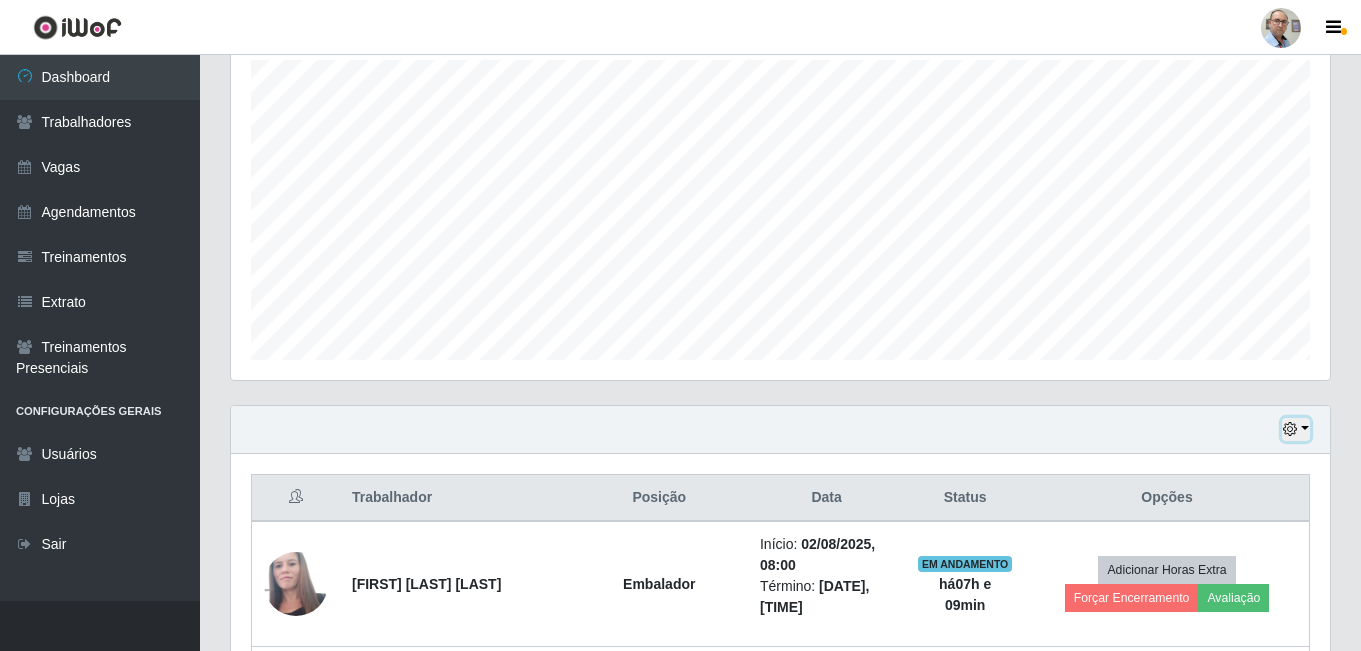 click at bounding box center (1296, 429) 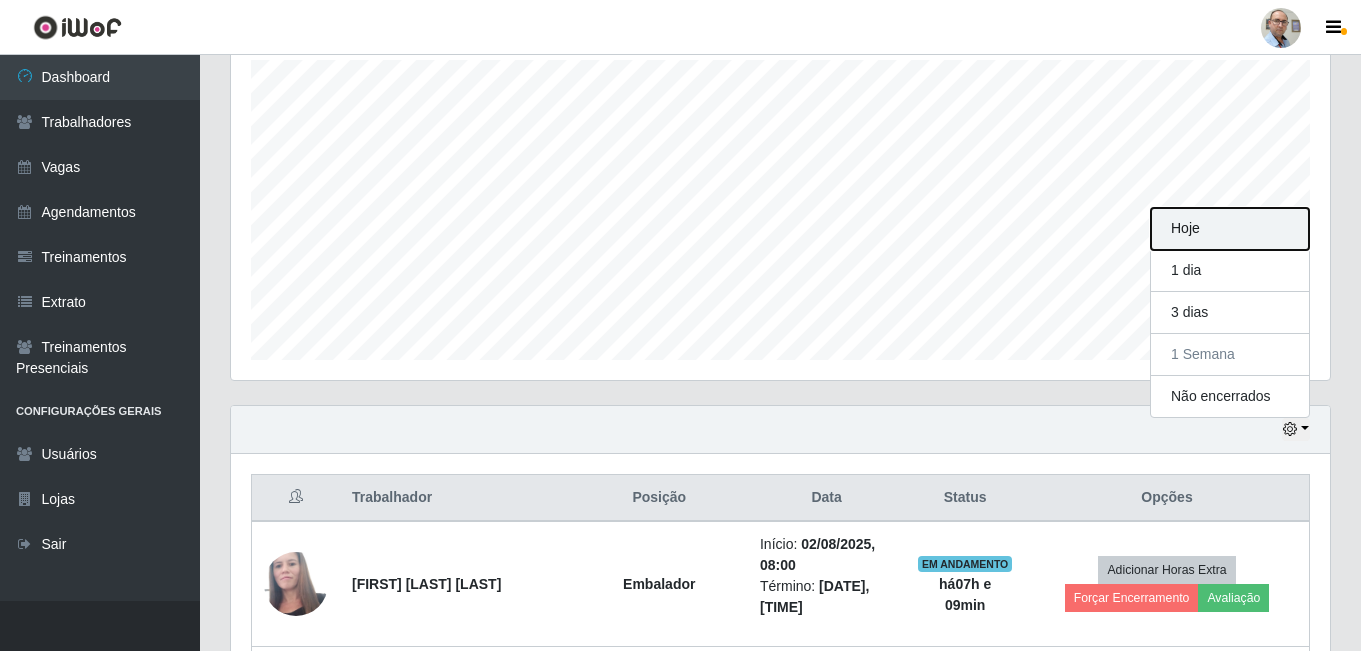 click on "Hoje" at bounding box center [1230, 229] 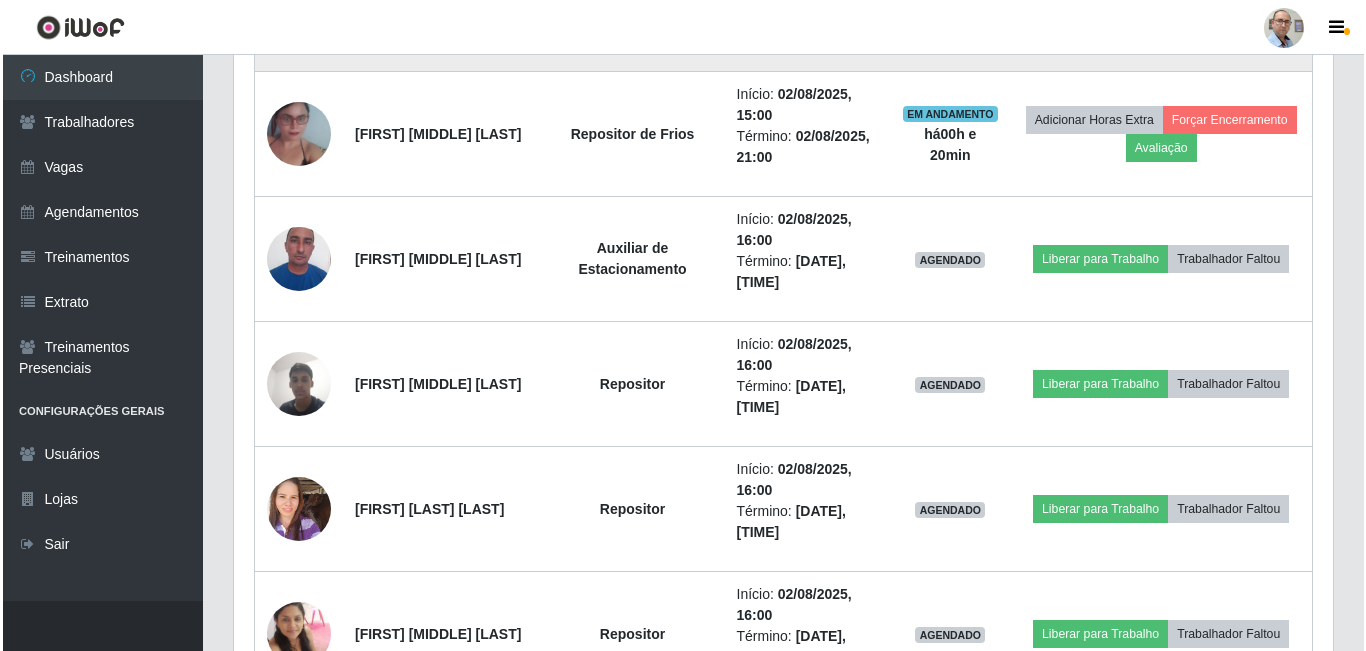 scroll, scrollTop: 2655, scrollLeft: 0, axis: vertical 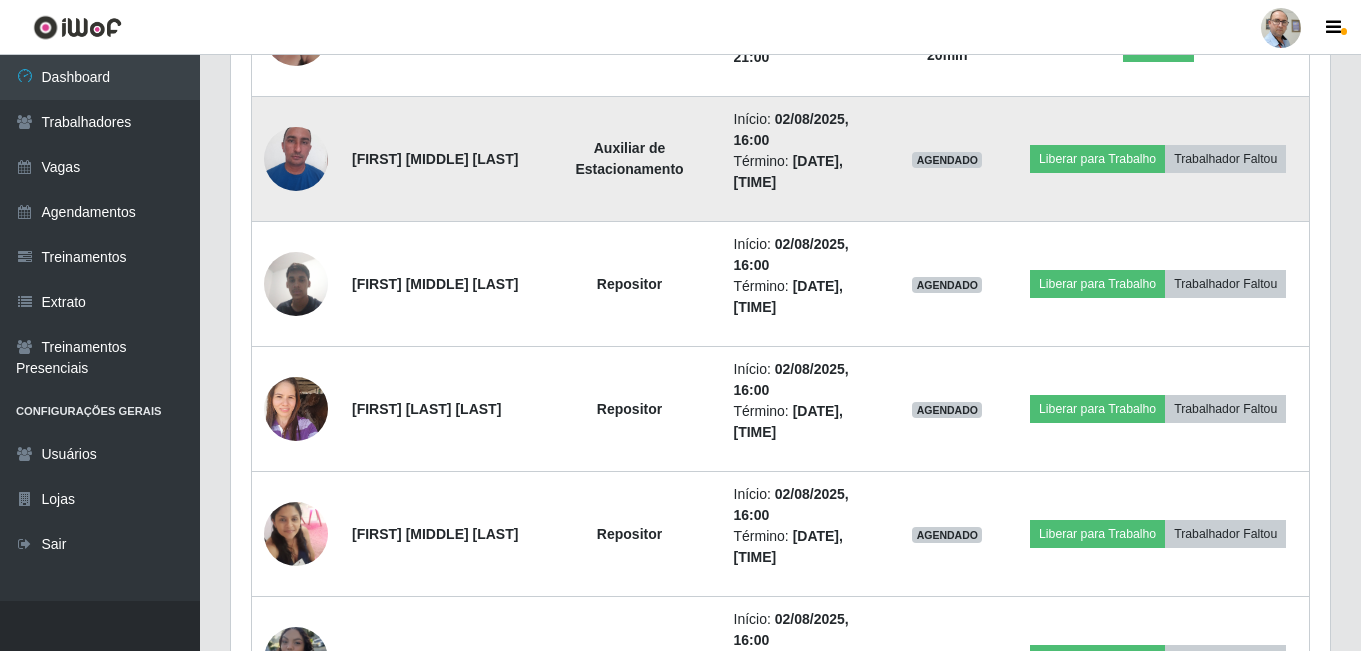 click at bounding box center [296, 158] 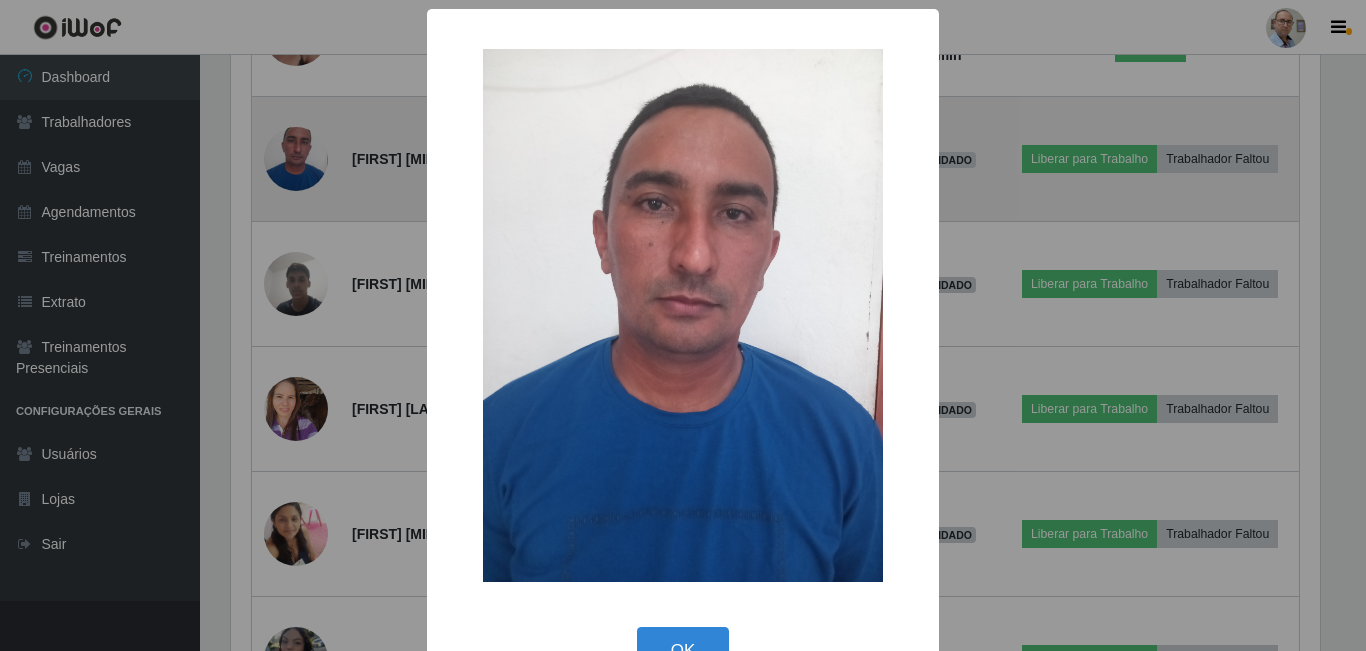 scroll, scrollTop: 999585, scrollLeft: 998911, axis: both 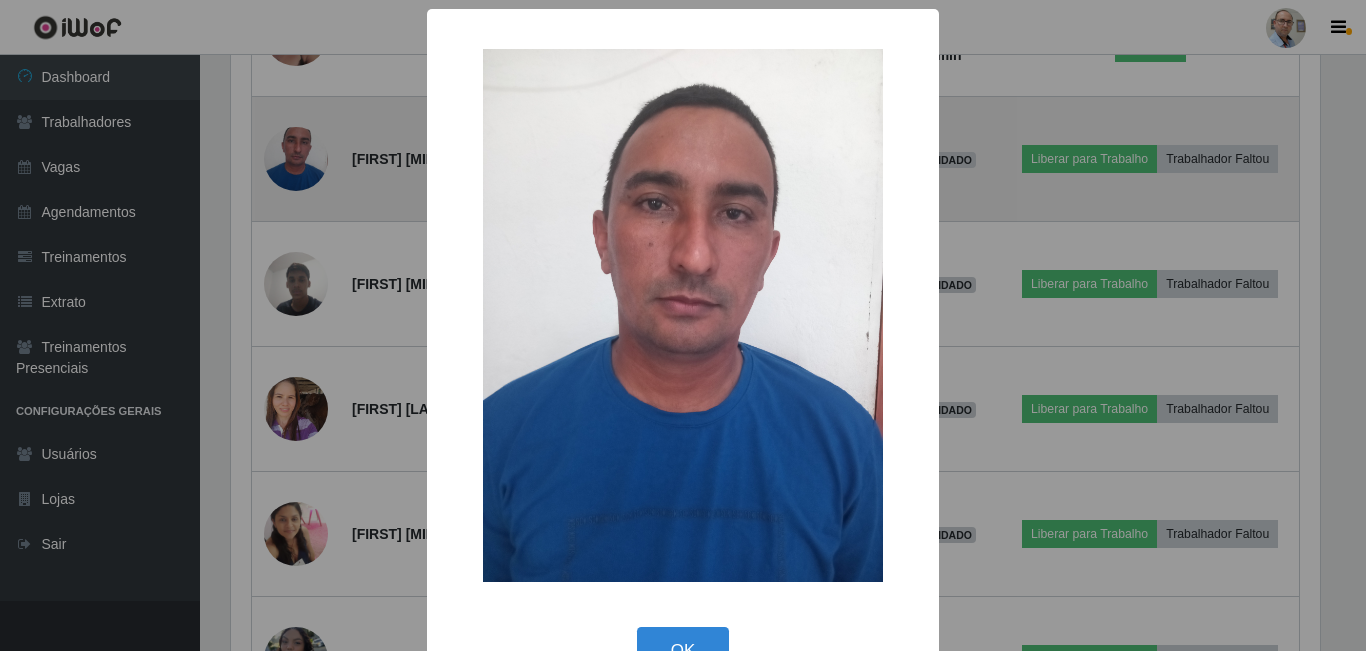click on "× OK Cancel" at bounding box center (683, 325) 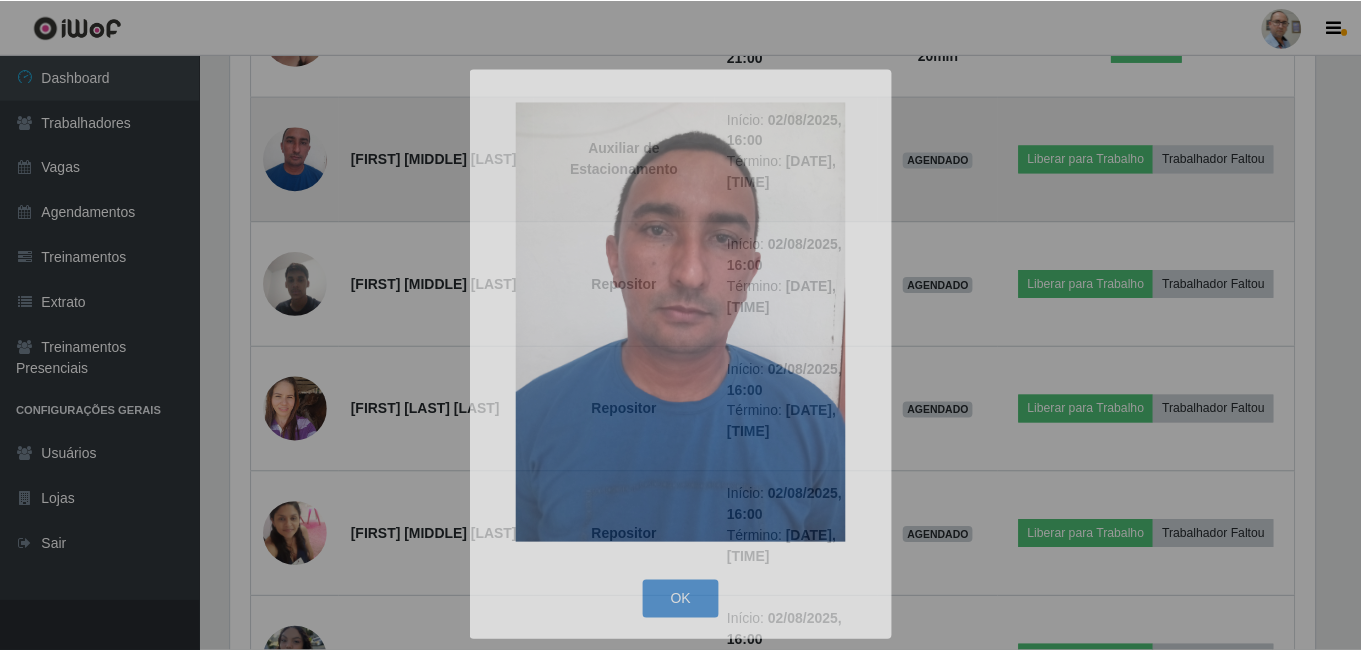 scroll, scrollTop: 999585, scrollLeft: 998901, axis: both 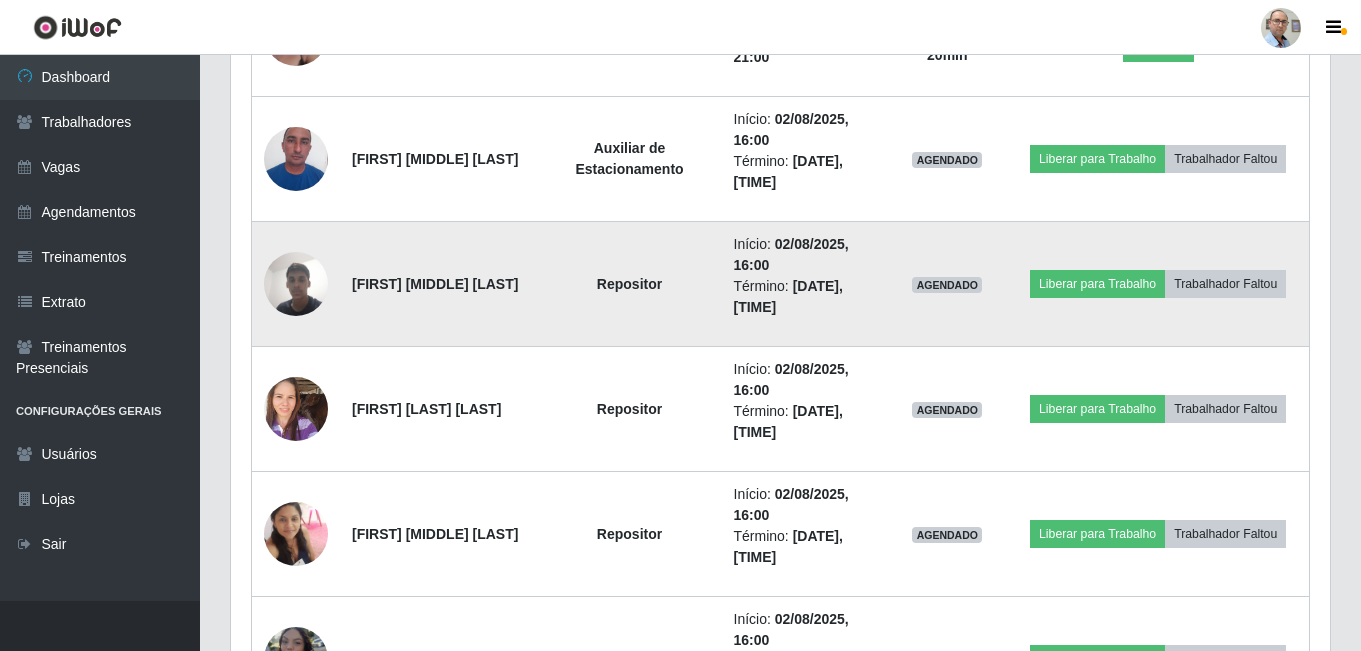 click at bounding box center (296, 283) 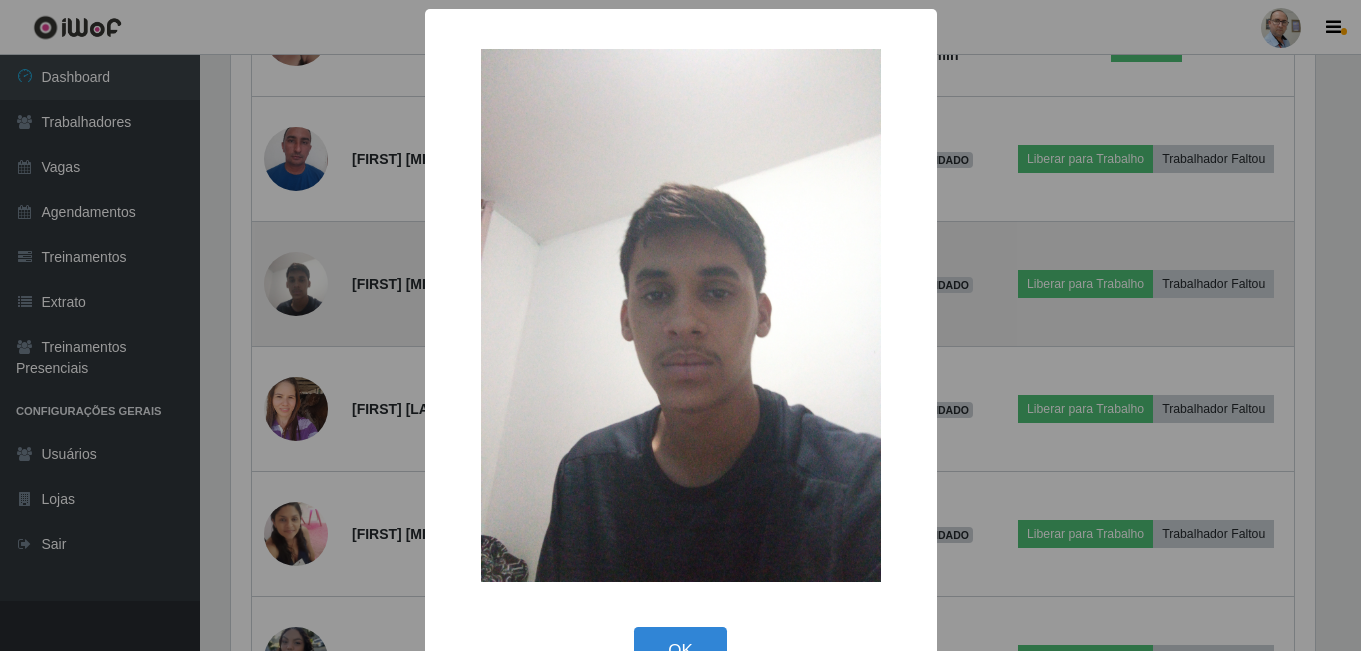 scroll, scrollTop: 999585, scrollLeft: 998911, axis: both 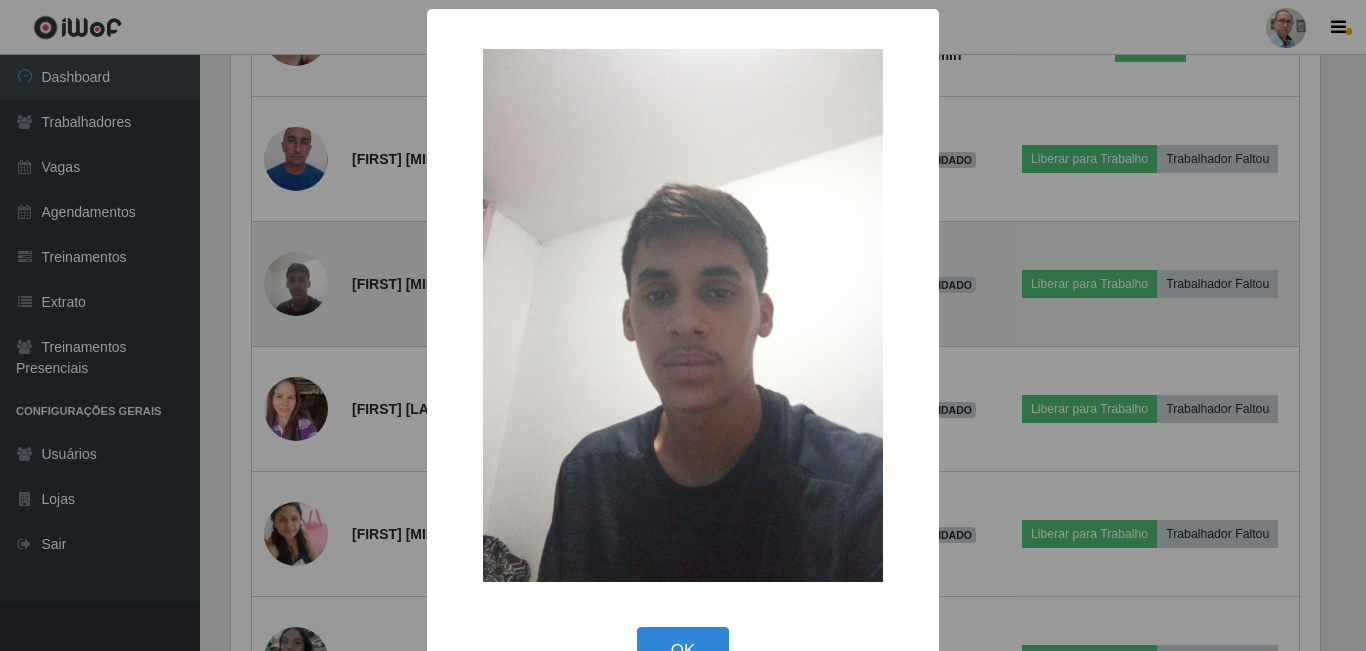 click on "× OK Cancel" at bounding box center [683, 325] 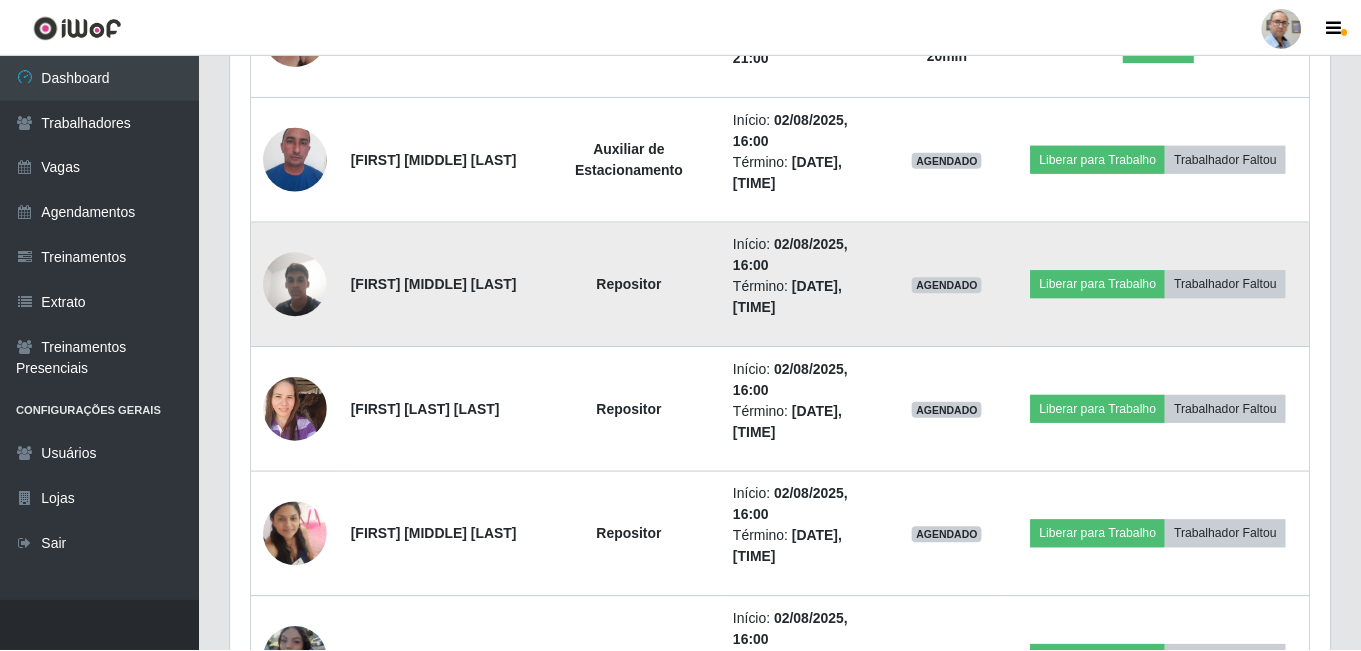 scroll, scrollTop: 999585, scrollLeft: 998901, axis: both 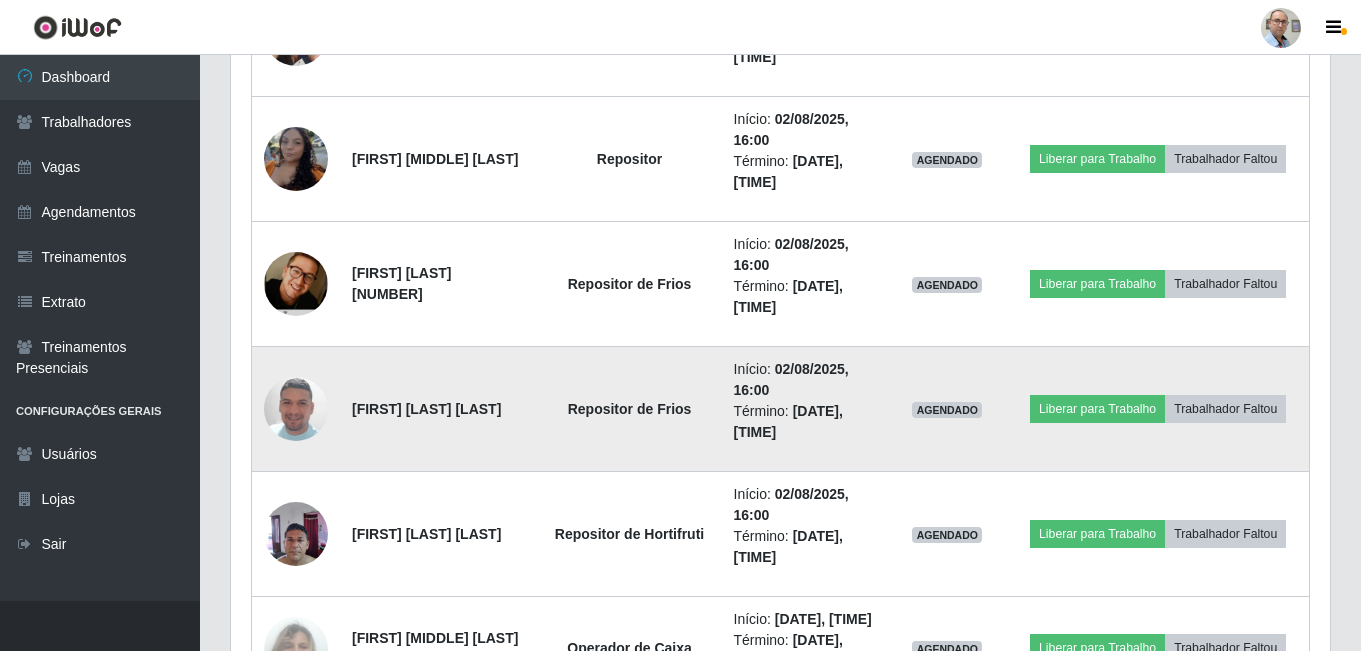 click at bounding box center [296, 409] 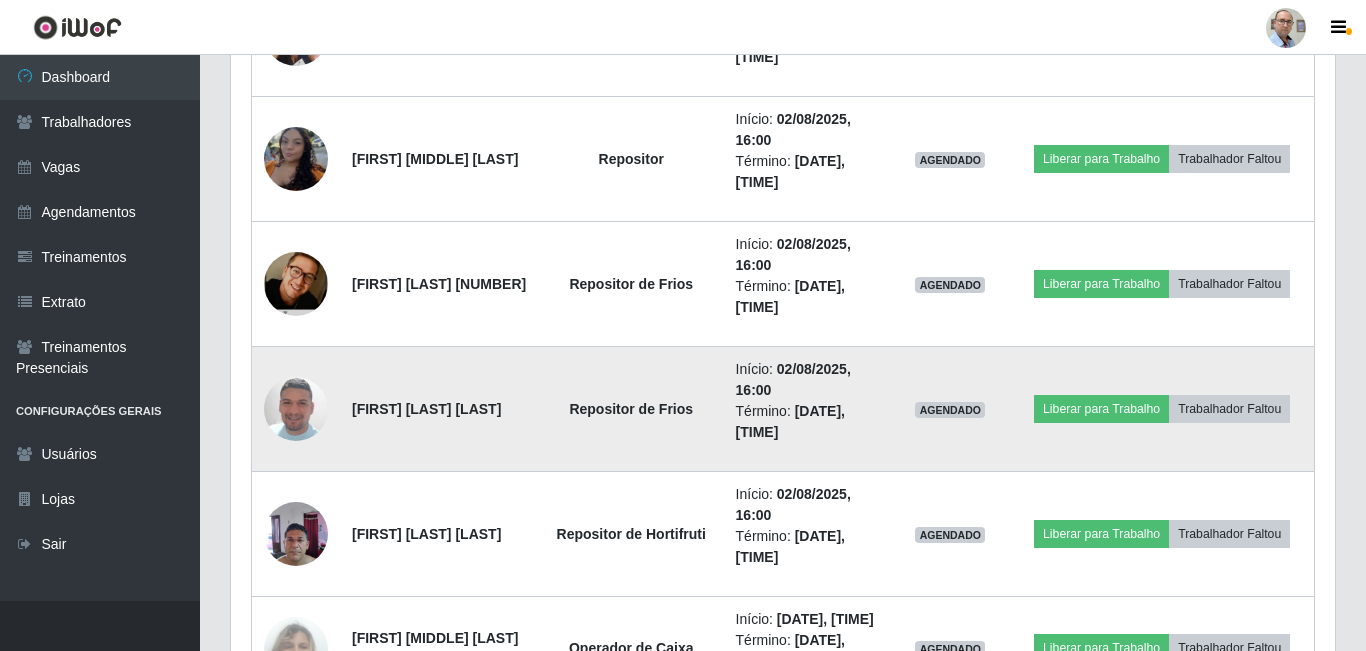 scroll, scrollTop: 999585, scrollLeft: 998911, axis: both 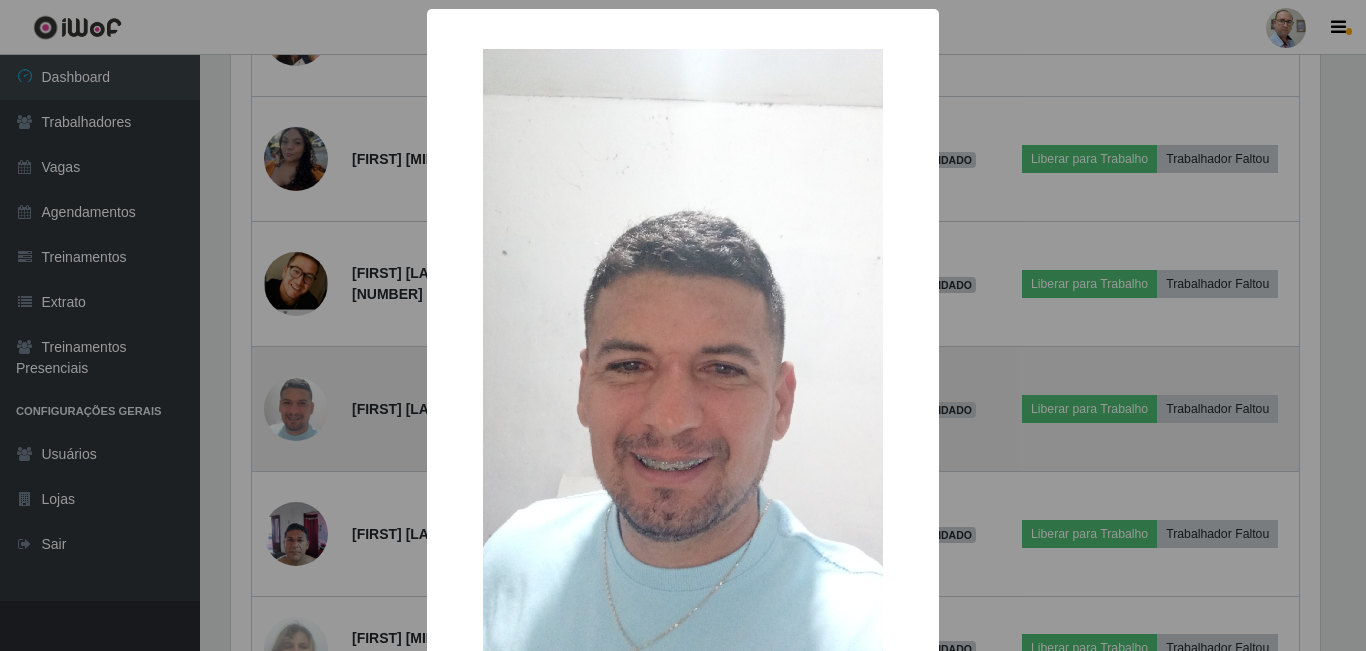 click on "× OK Cancel" at bounding box center (683, 325) 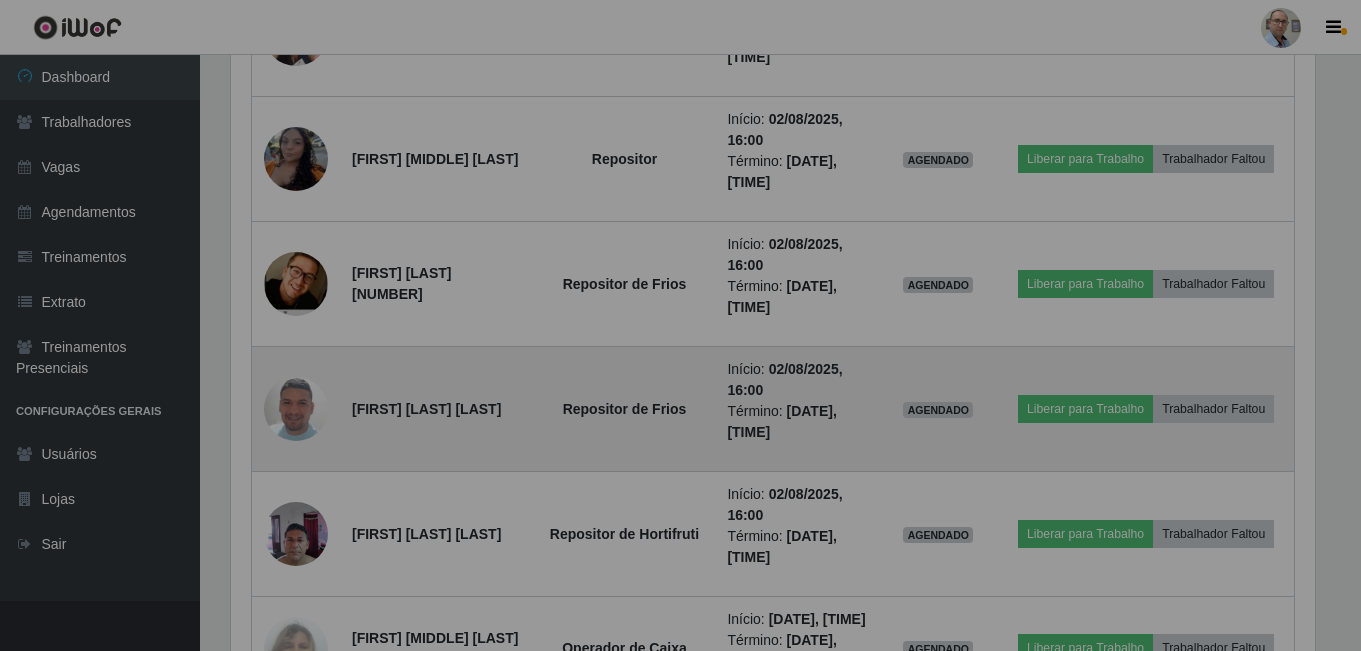 scroll, scrollTop: 999585, scrollLeft: 998901, axis: both 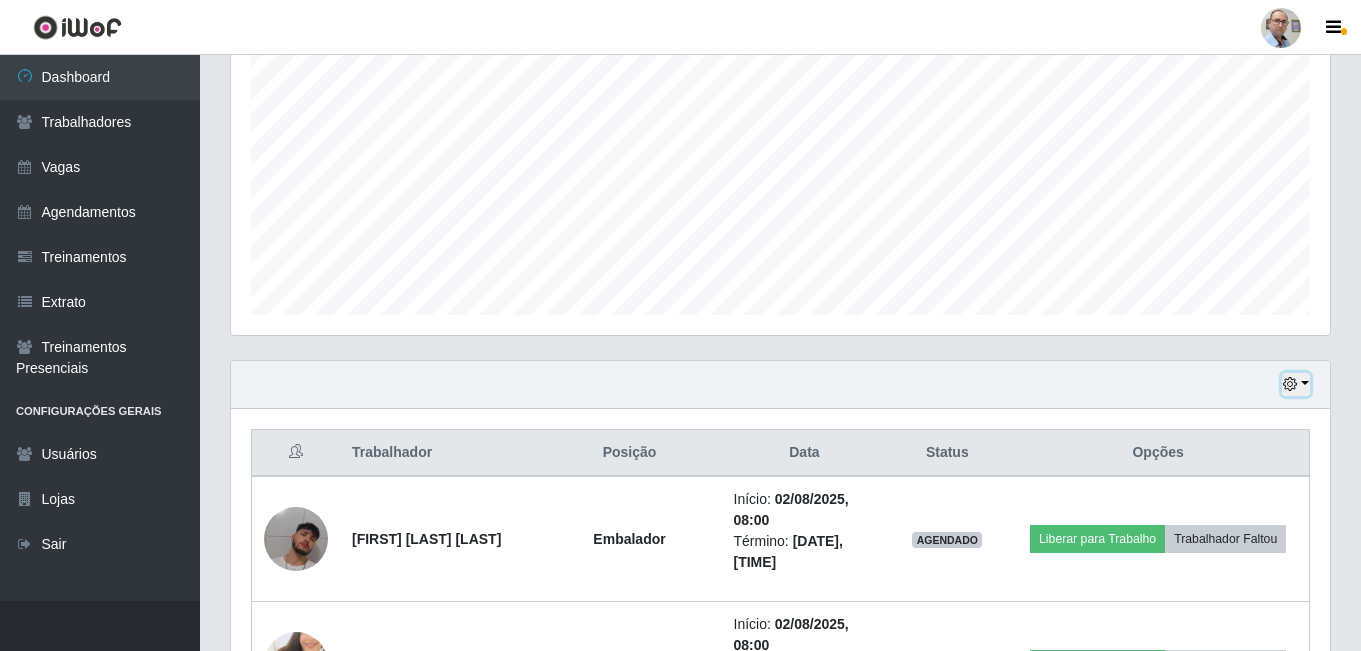 click at bounding box center [1296, 384] 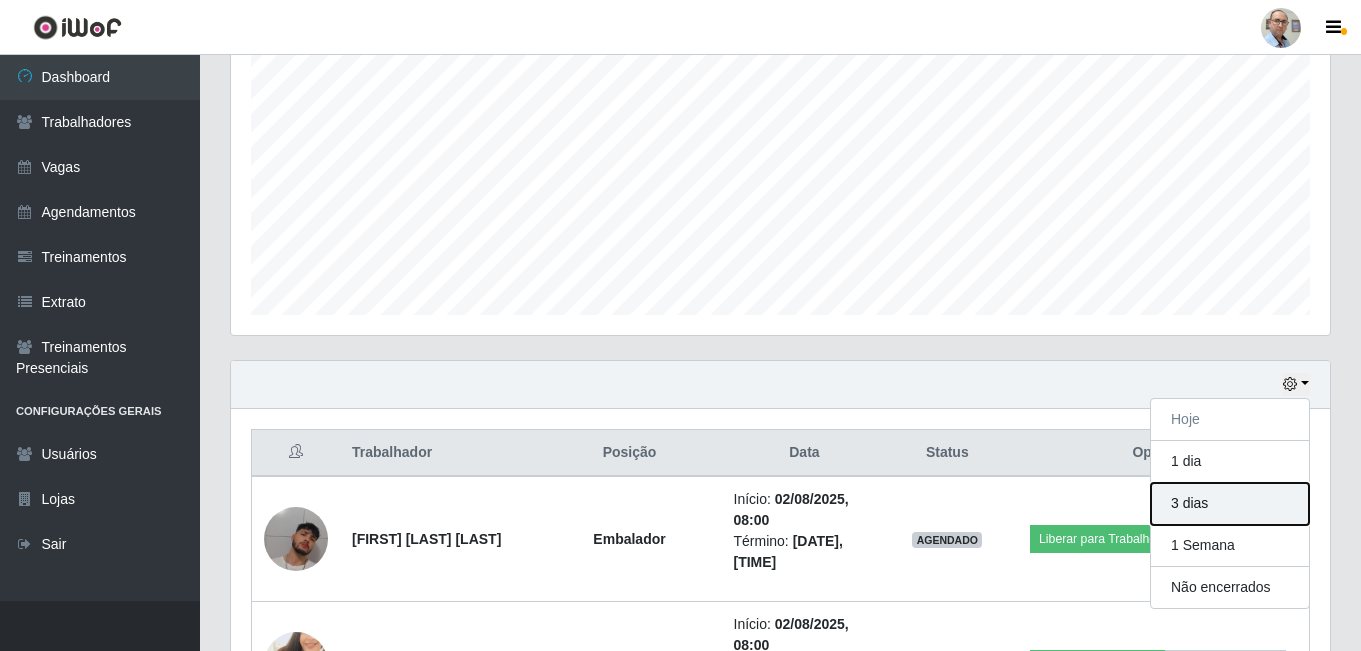 click on "3 dias" at bounding box center [1230, 504] 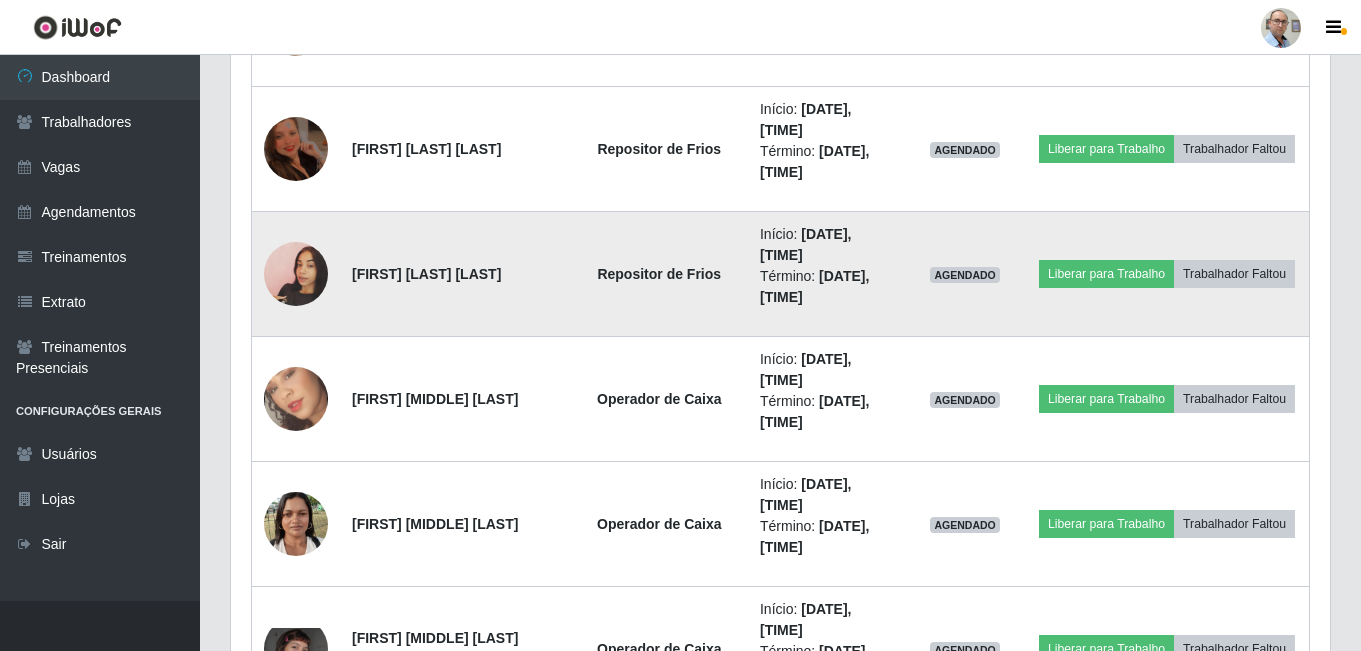 scroll, scrollTop: 6700, scrollLeft: 0, axis: vertical 